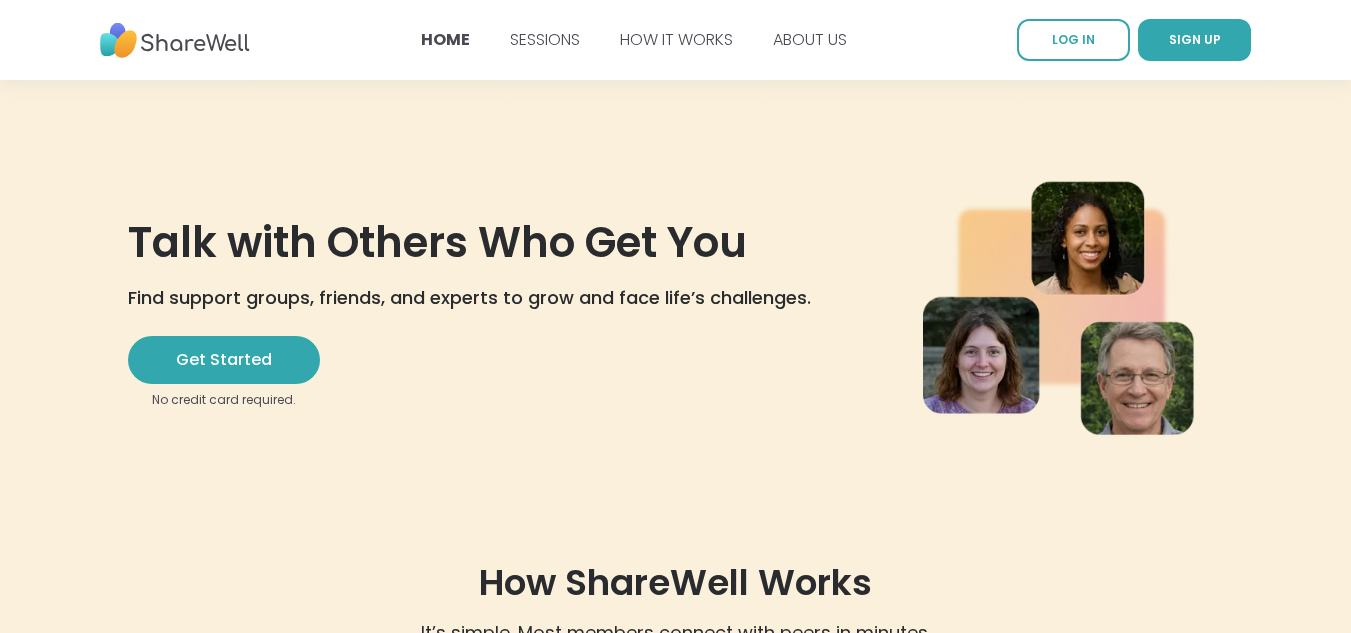 scroll, scrollTop: 0, scrollLeft: 0, axis: both 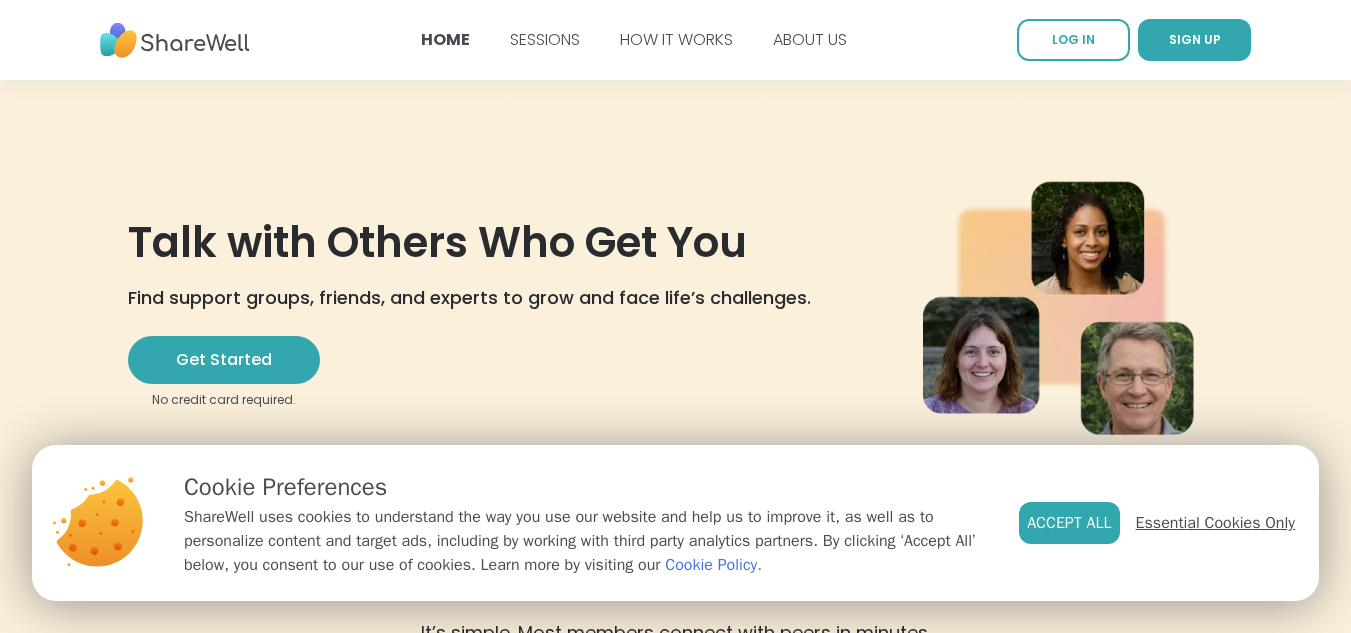 click on "Essential Cookies Only" at bounding box center (1215, 523) 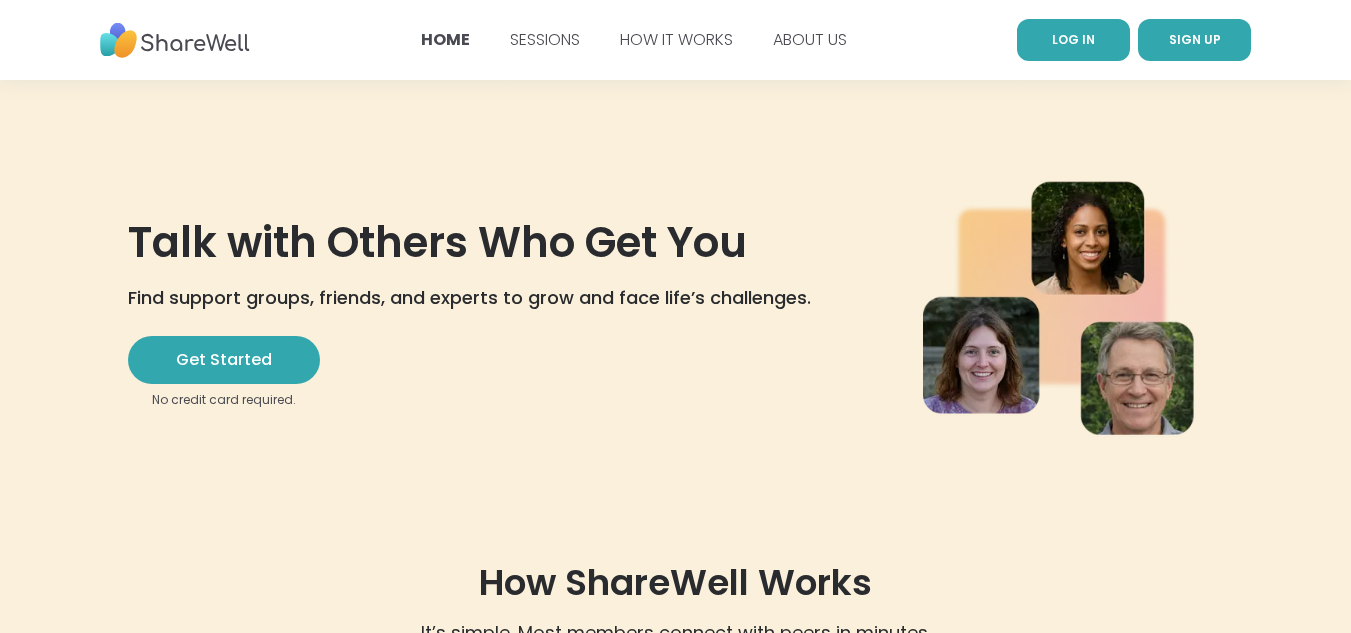 click on "LOG IN" at bounding box center (1073, 39) 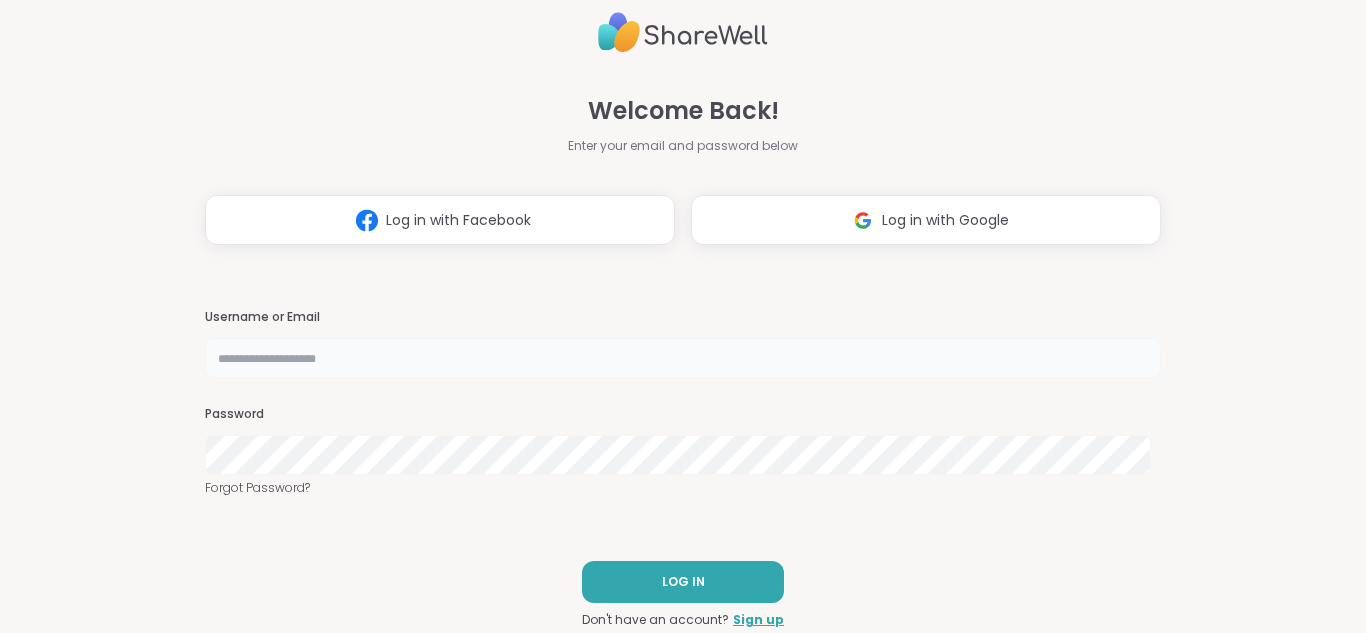 click at bounding box center (683, 358) 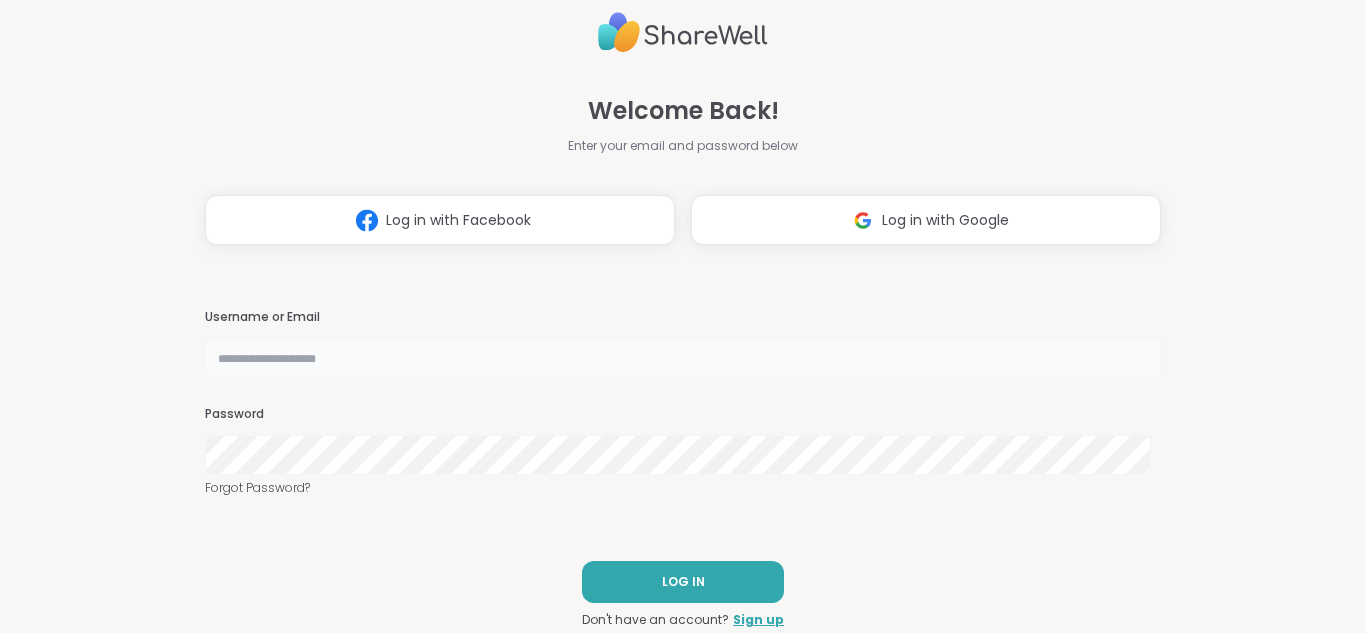 type on "*******" 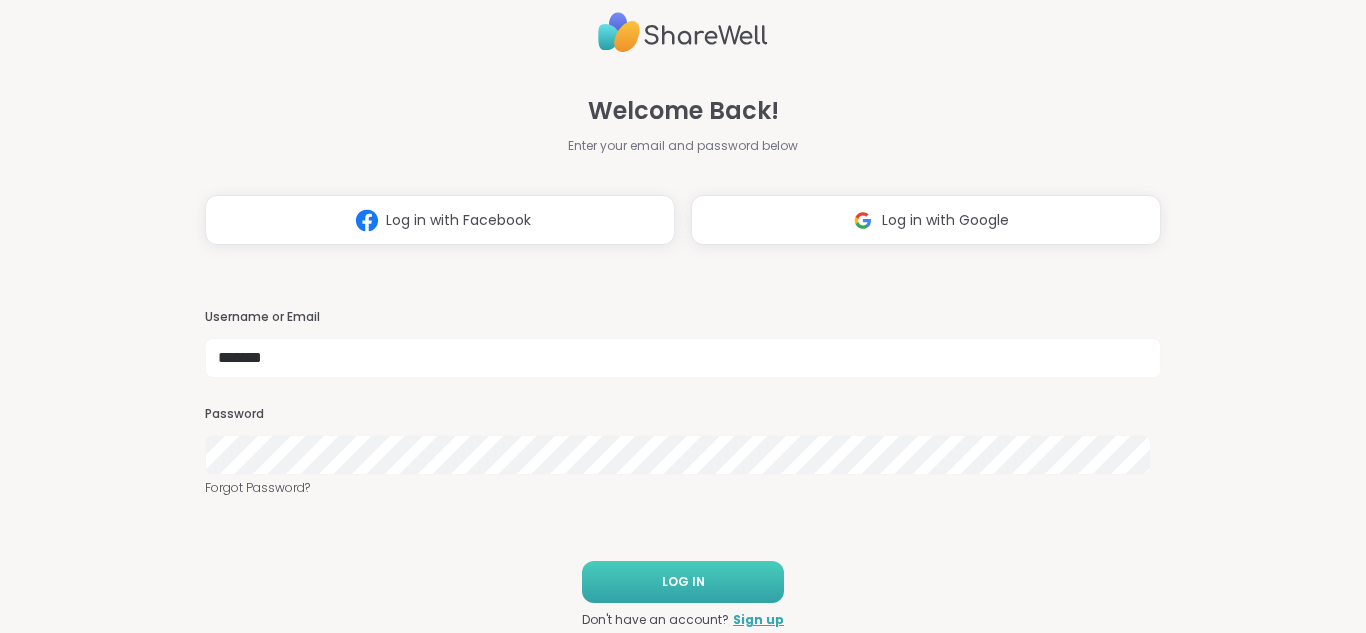 click on "LOG IN" at bounding box center (683, 582) 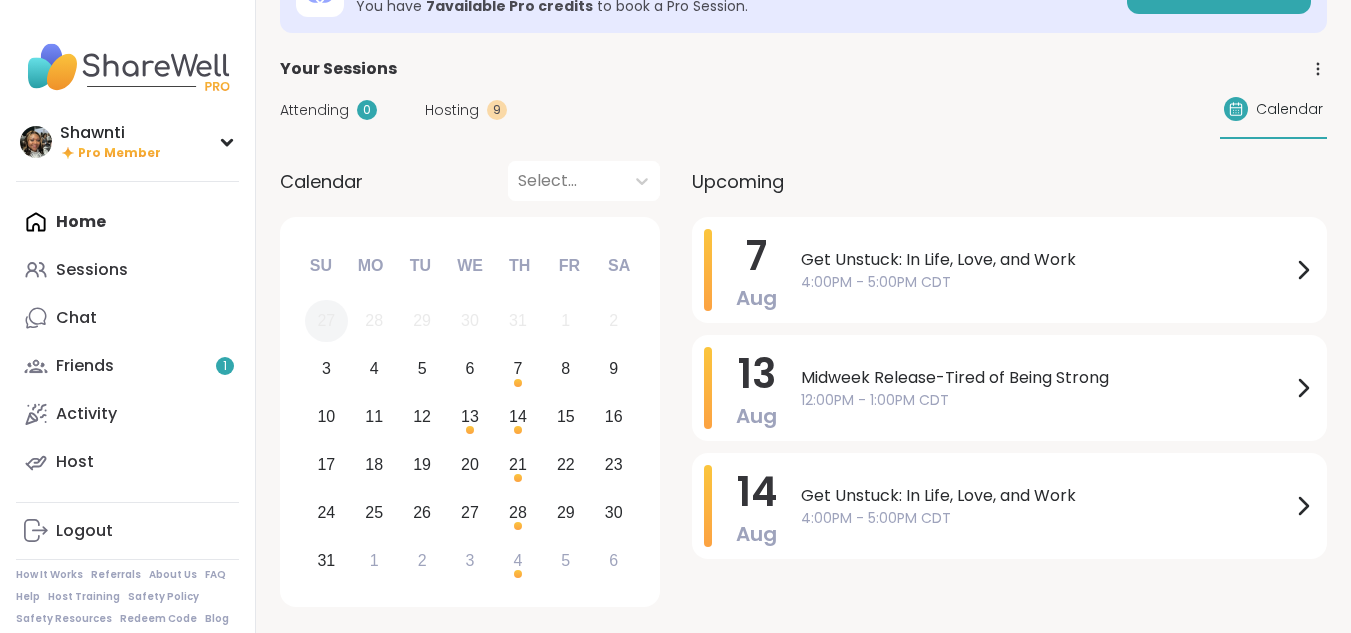 scroll, scrollTop: 100, scrollLeft: 0, axis: vertical 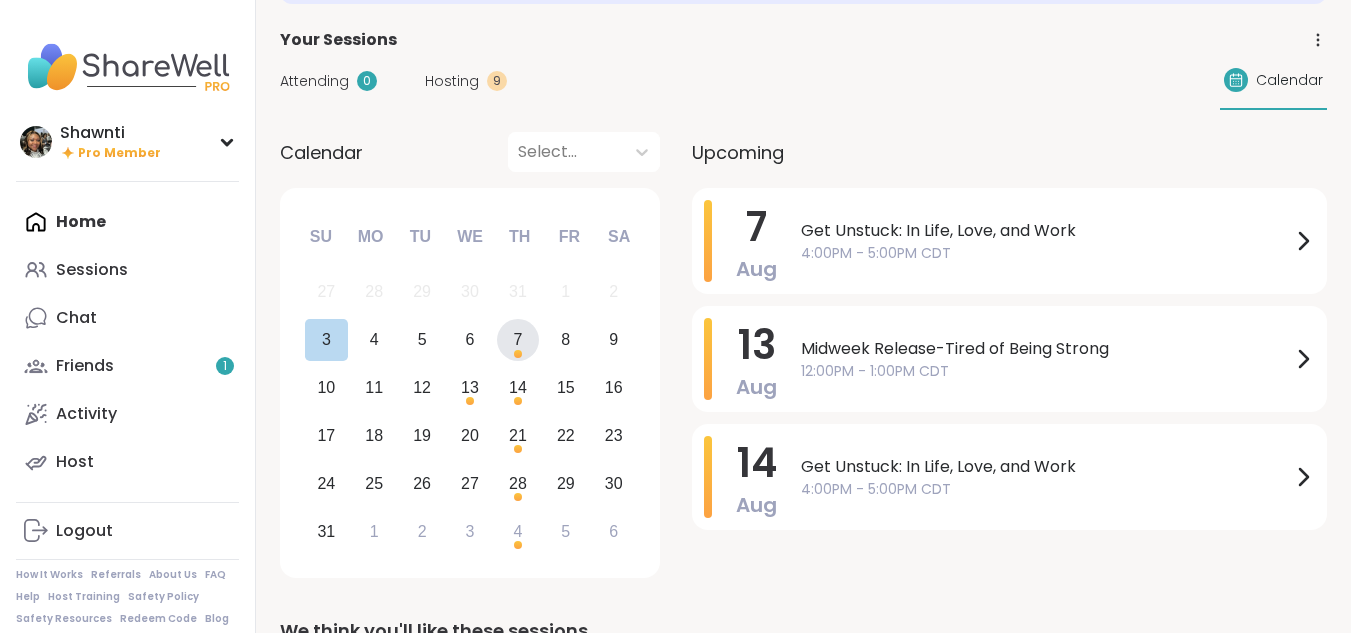 click on "7" at bounding box center (517, 339) 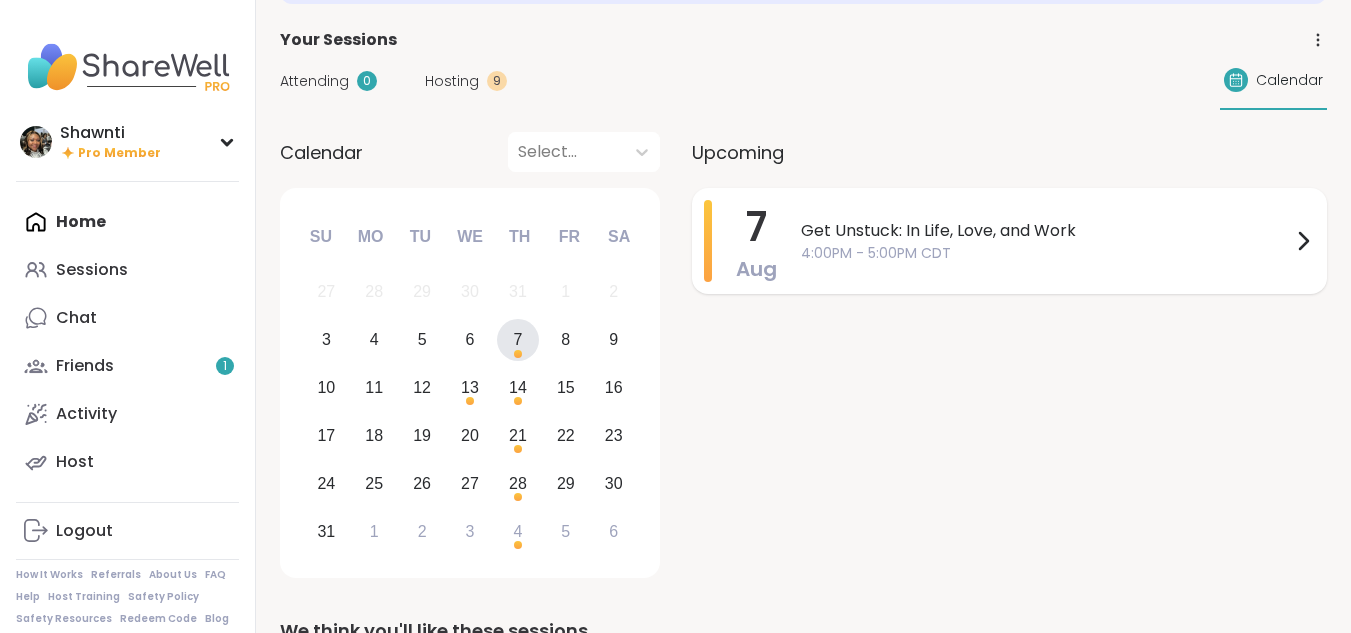 click on "Get Unstuck: In Life, Love, and Work" at bounding box center (1046, 231) 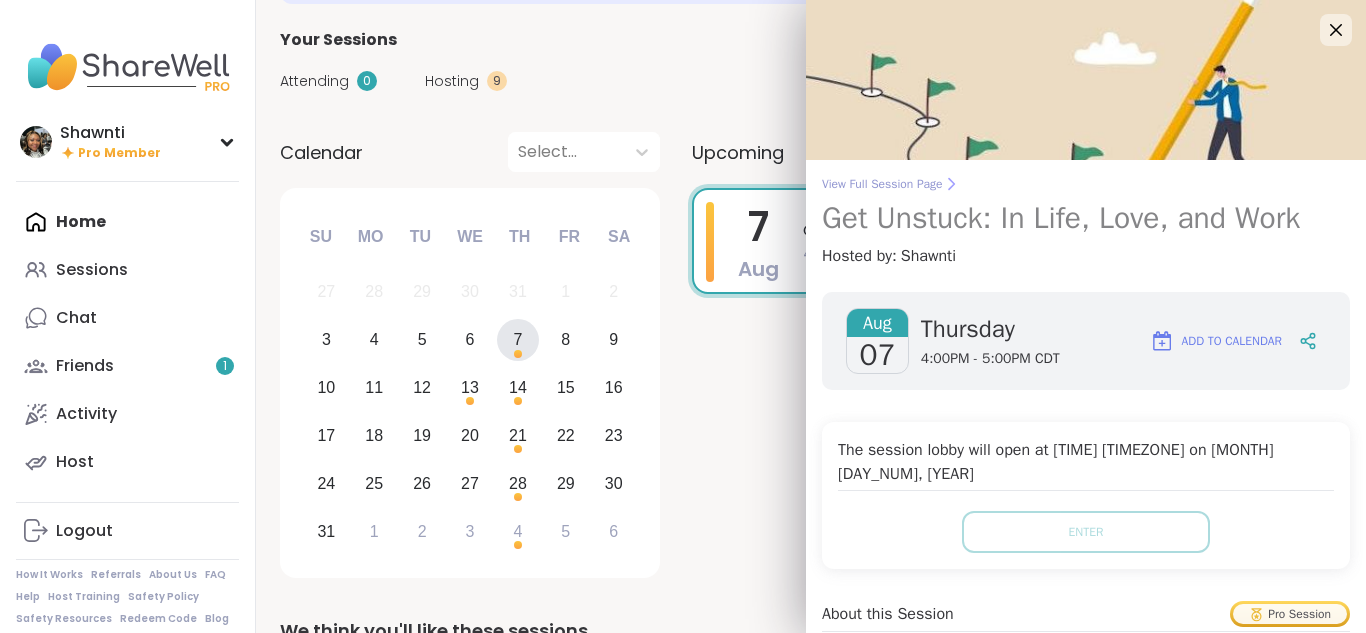 click on "View Full Session Page" at bounding box center [1086, 184] 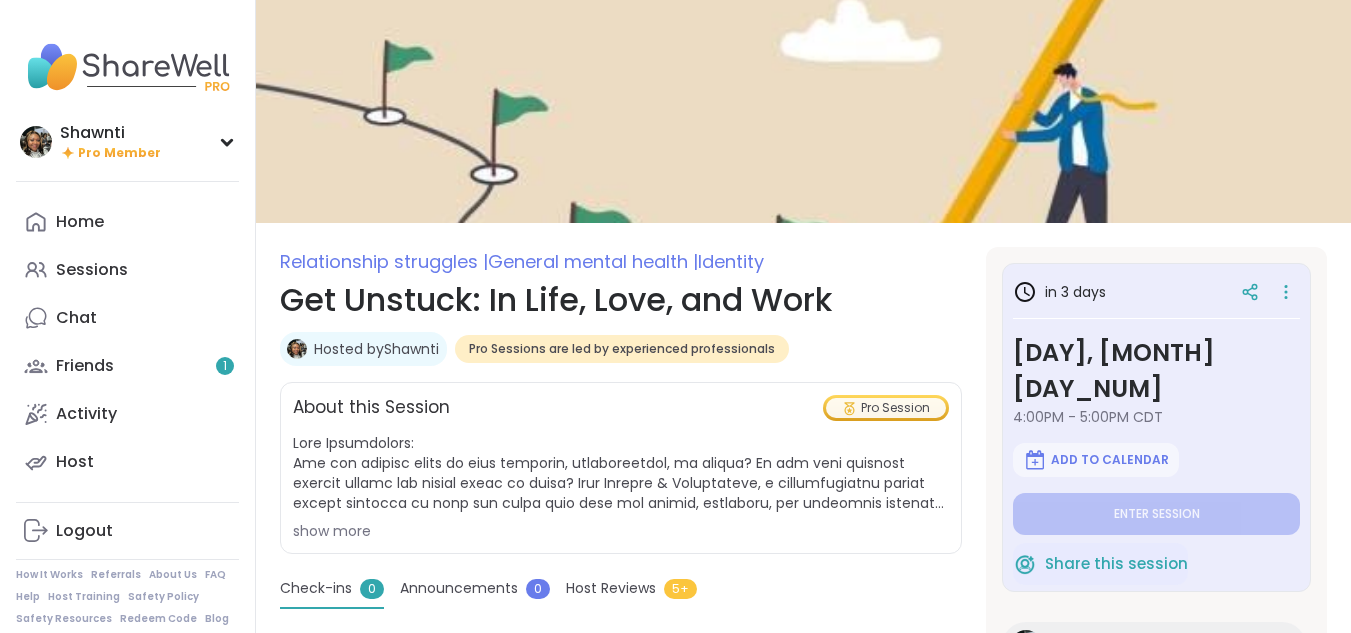 scroll, scrollTop: 100, scrollLeft: 0, axis: vertical 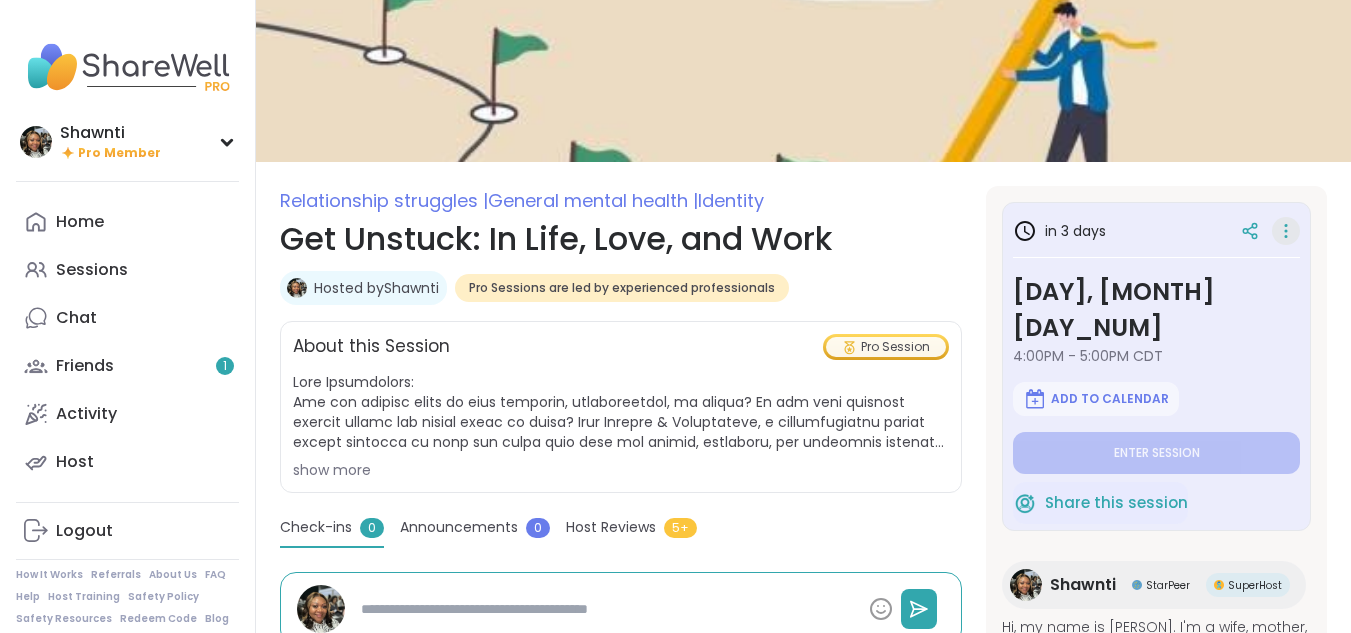click 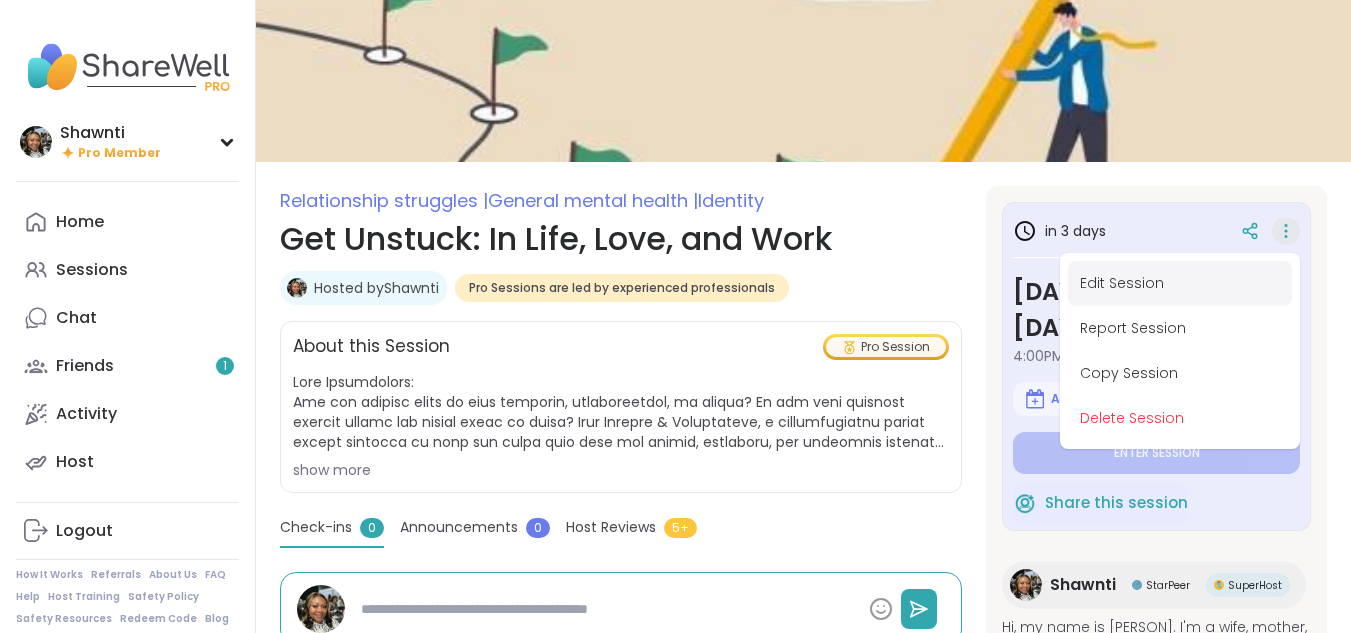 click on "Edit Session" at bounding box center (1180, 283) 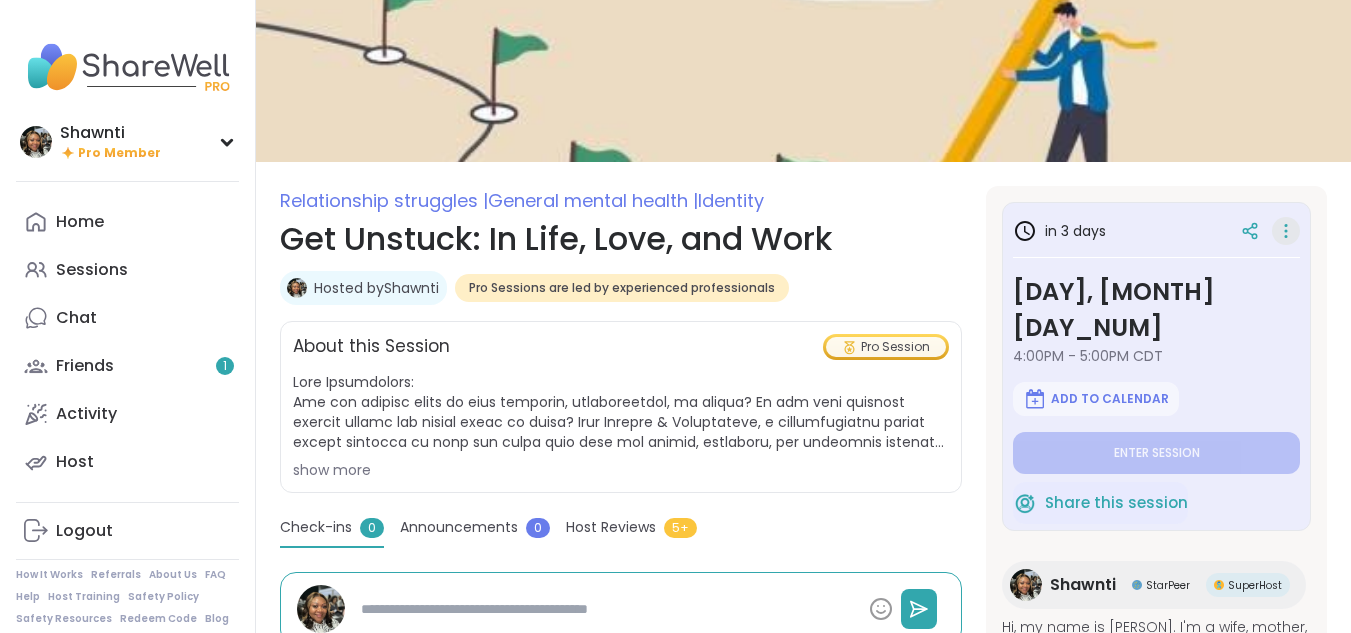 scroll, scrollTop: 0, scrollLeft: 0, axis: both 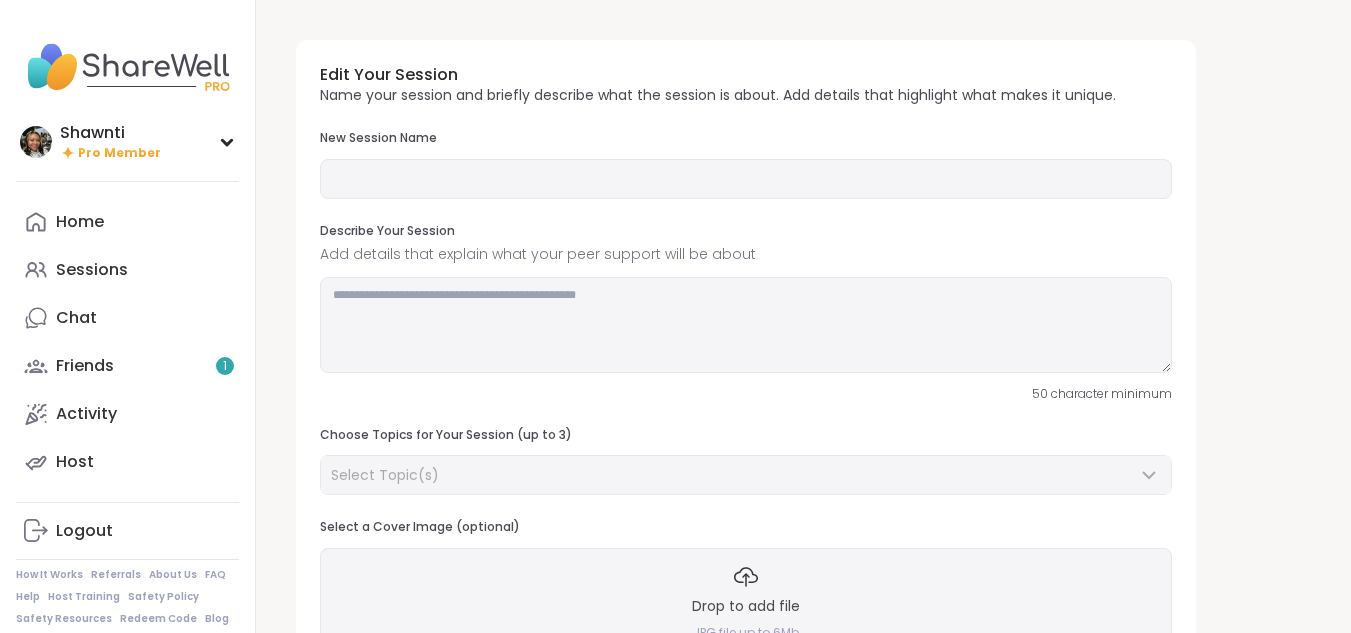 type on "**********" 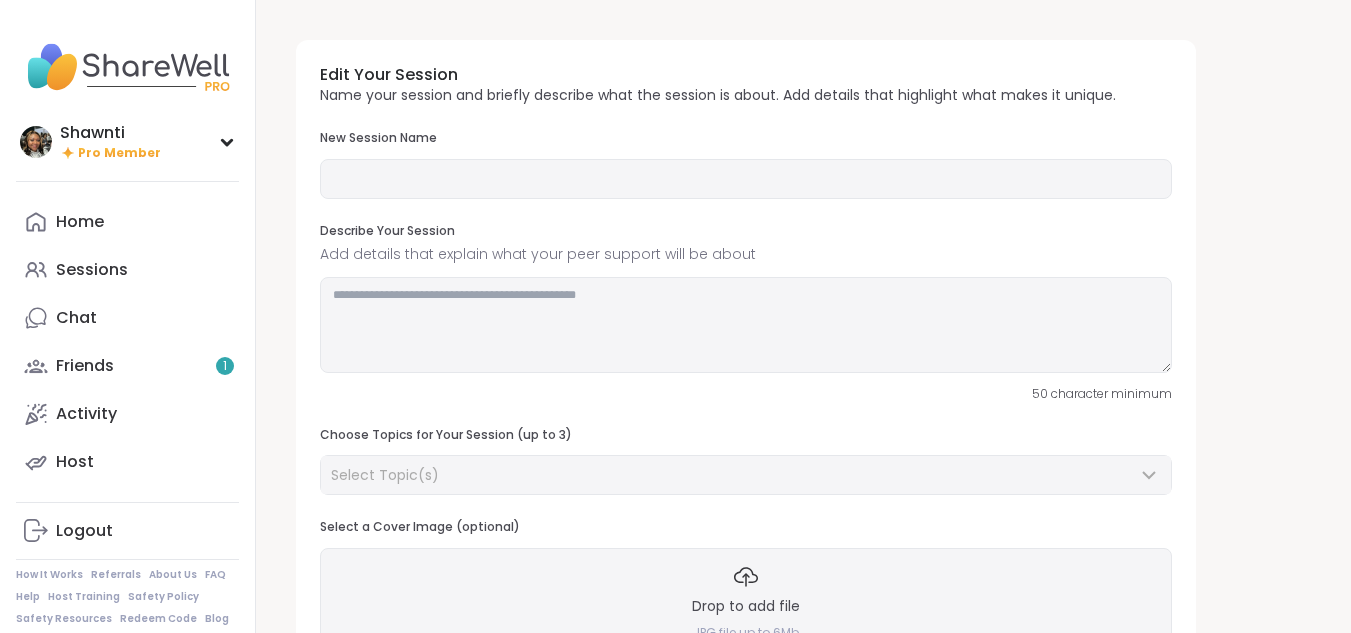 type on "**********" 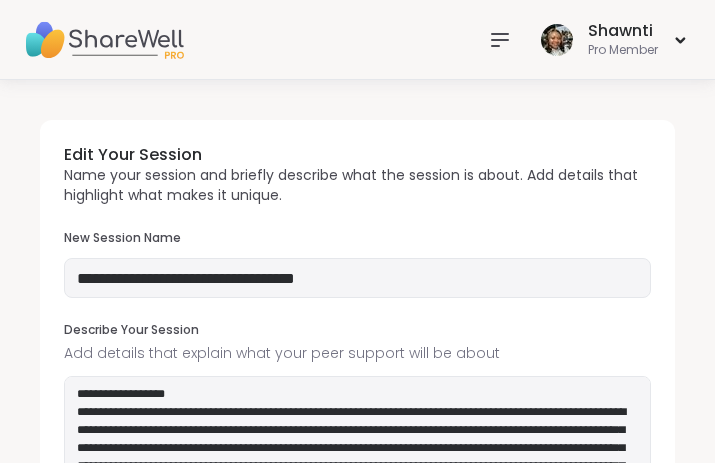 click on "[PERSON] Pro Member" at bounding box center [357, 40] 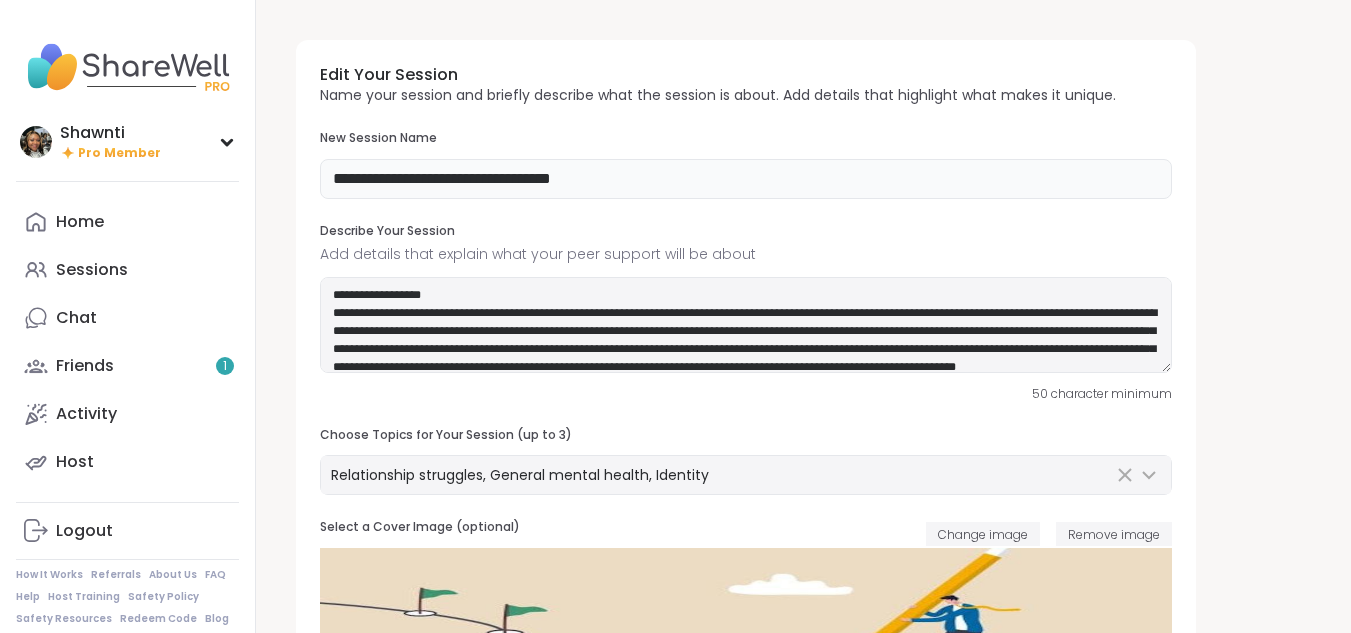 drag, startPoint x: 335, startPoint y: 176, endPoint x: 698, endPoint y: 180, distance: 363.02203 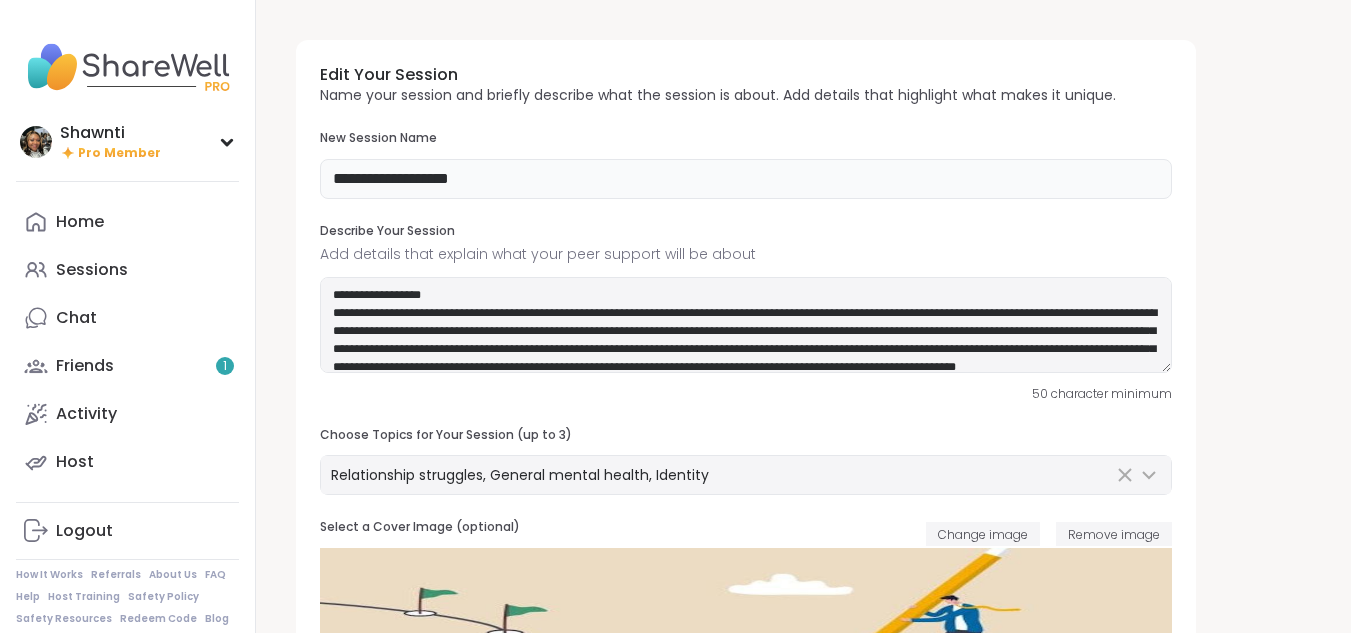 type on "**********" 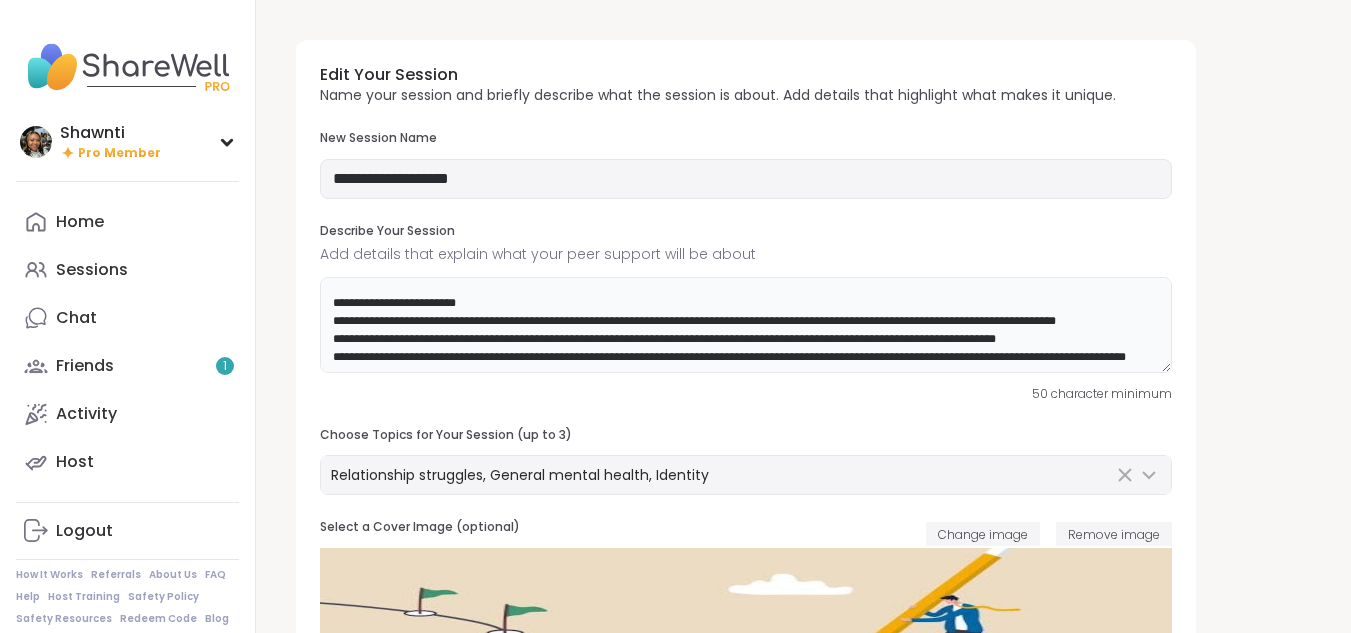 scroll, scrollTop: 200, scrollLeft: 0, axis: vertical 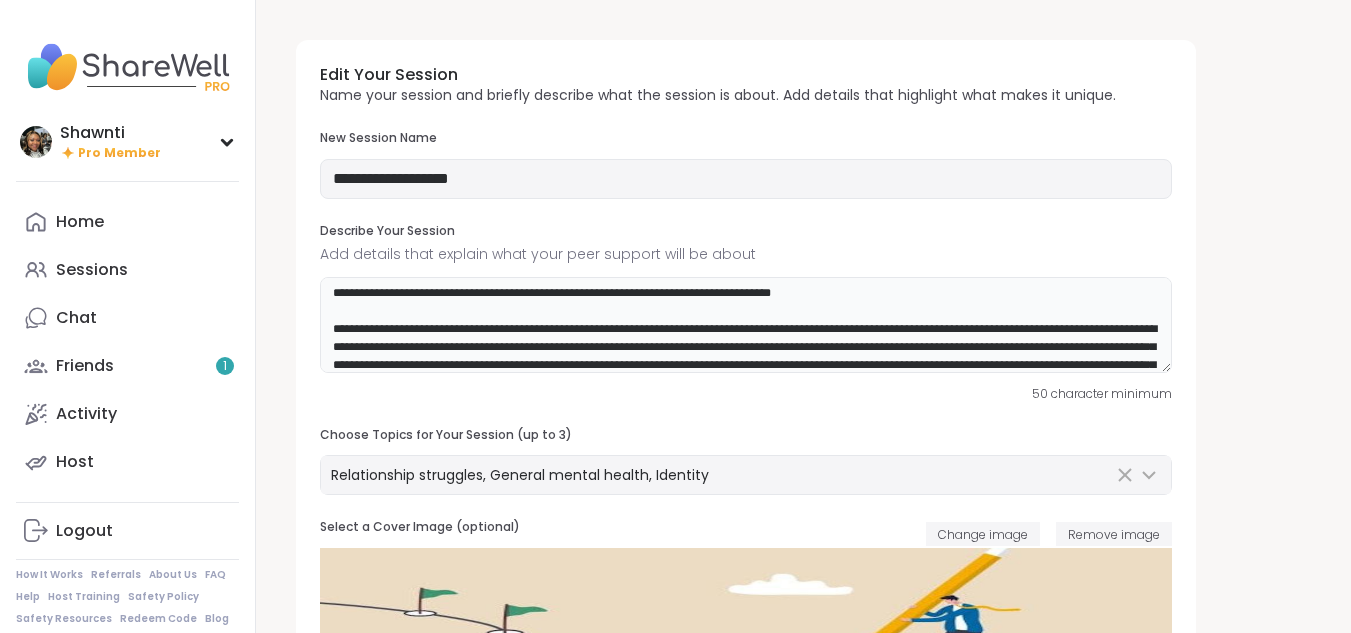 drag, startPoint x: 333, startPoint y: 309, endPoint x: 587, endPoint y: 321, distance: 254.28331 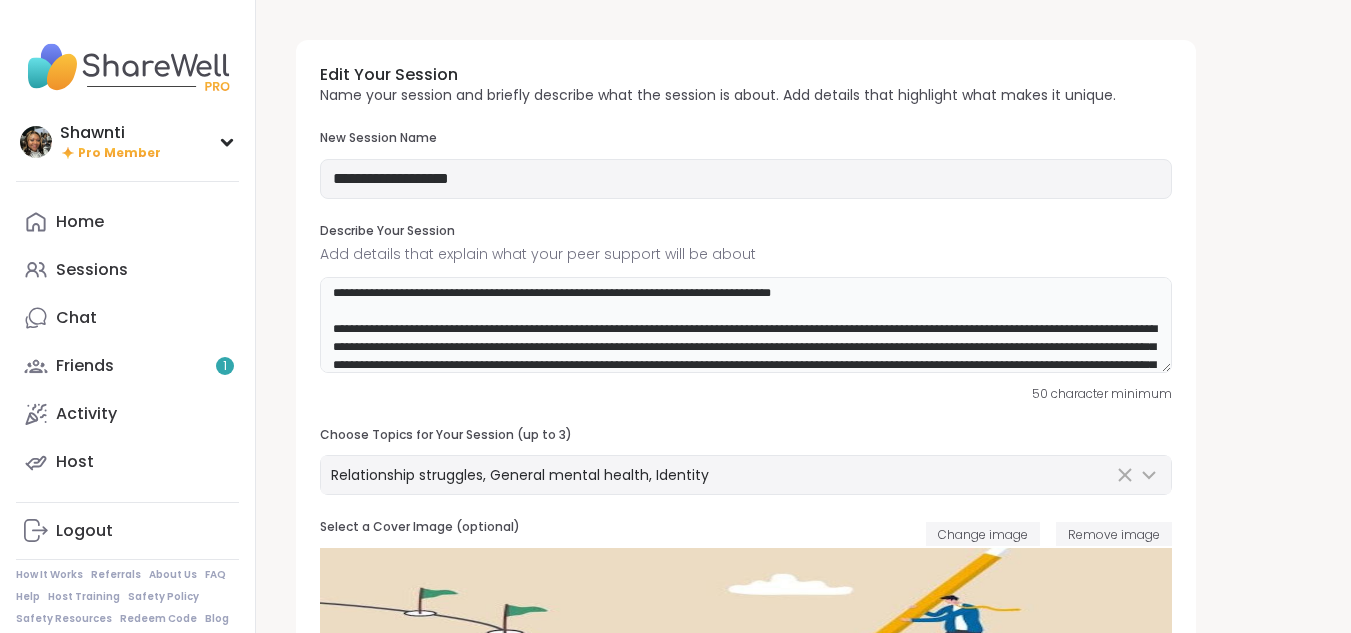 click at bounding box center [746, 325] 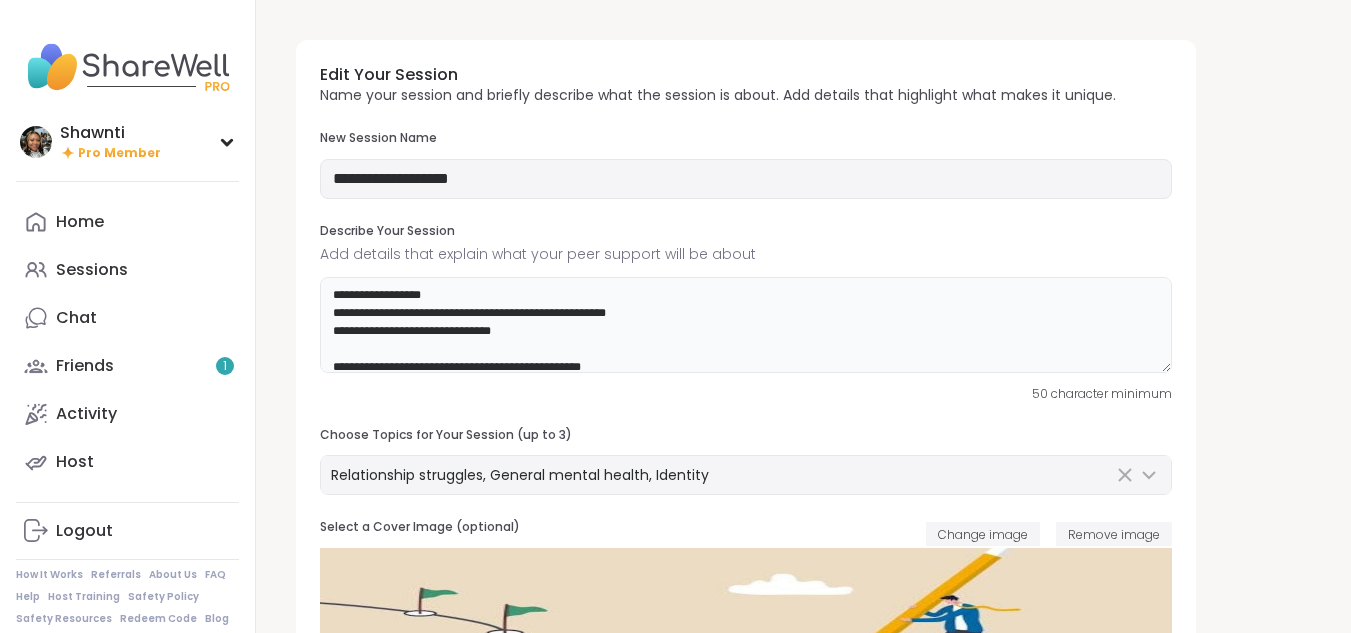 scroll, scrollTop: 100, scrollLeft: 0, axis: vertical 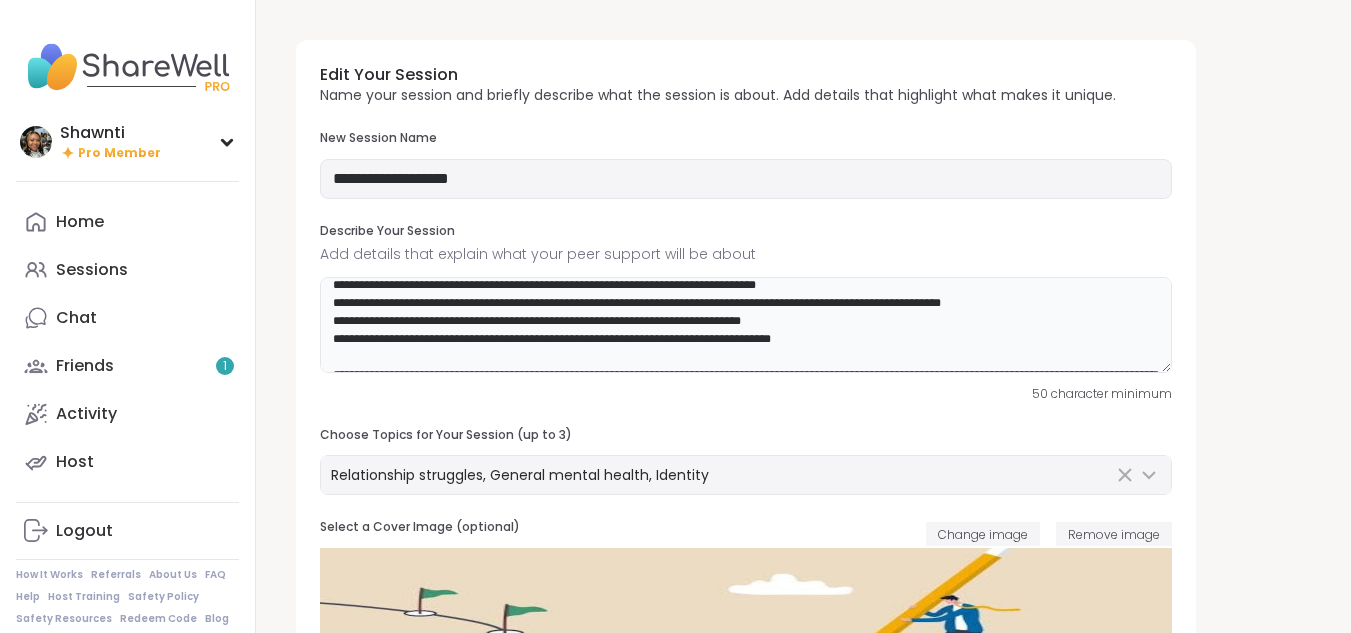 click at bounding box center [746, 325] 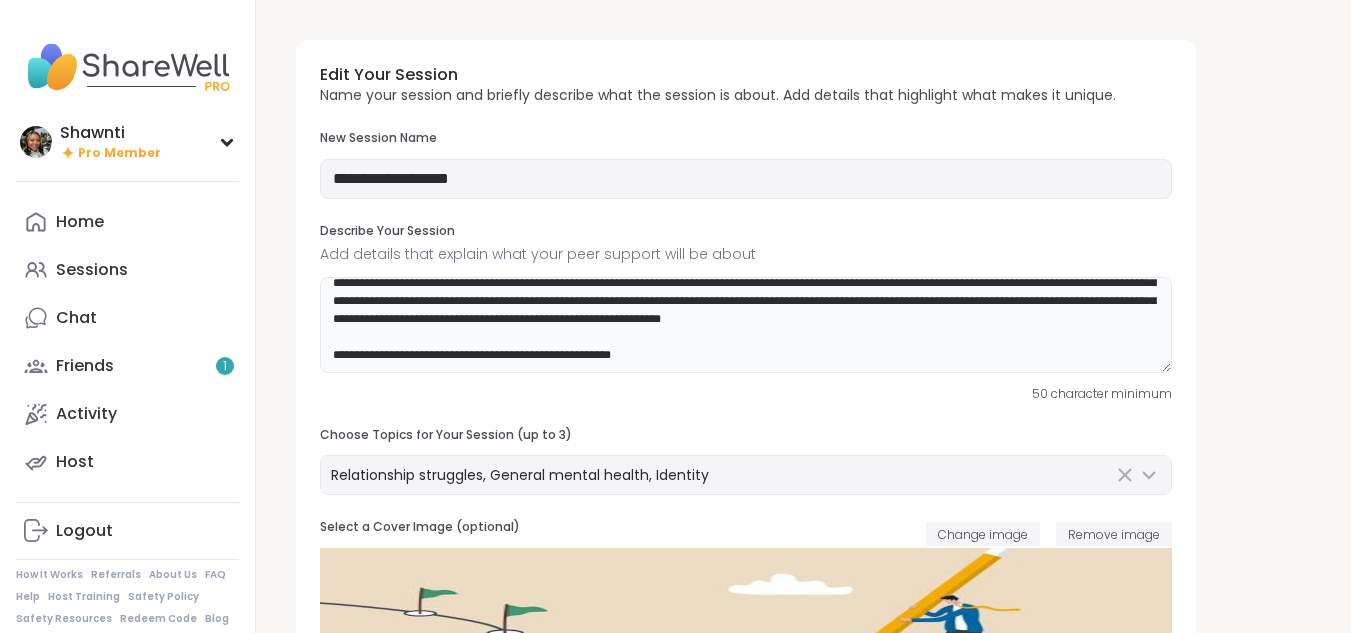 scroll, scrollTop: 246, scrollLeft: 0, axis: vertical 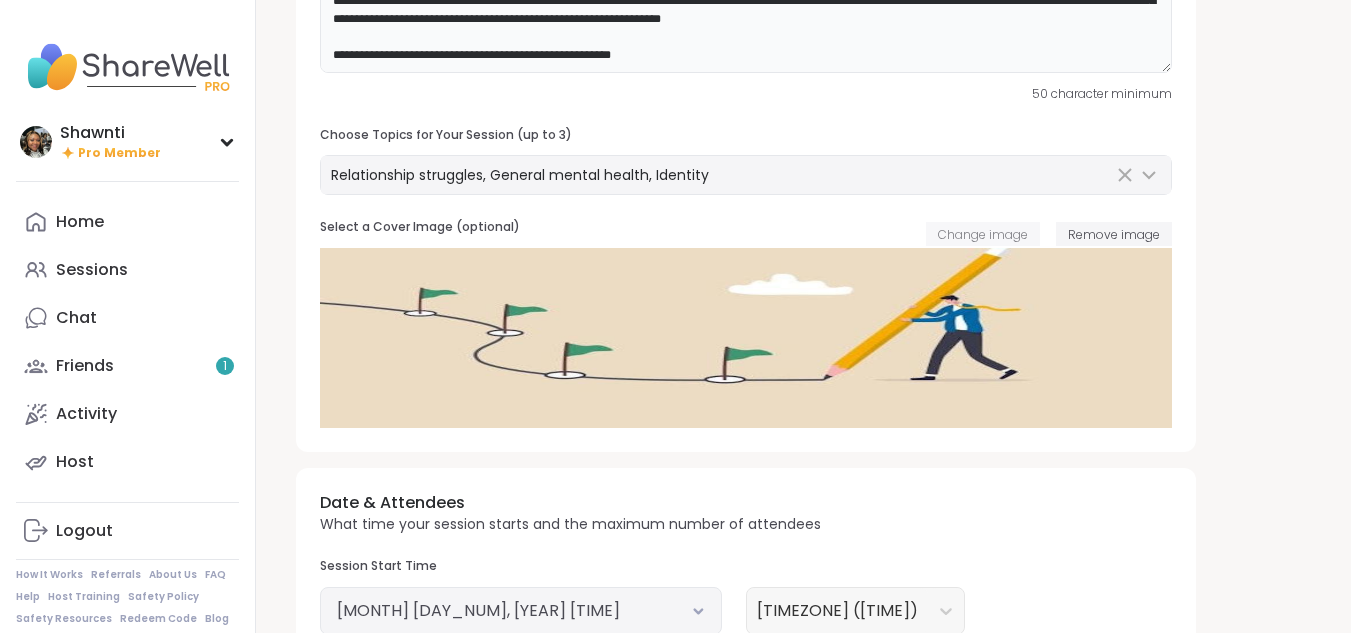 type on "**********" 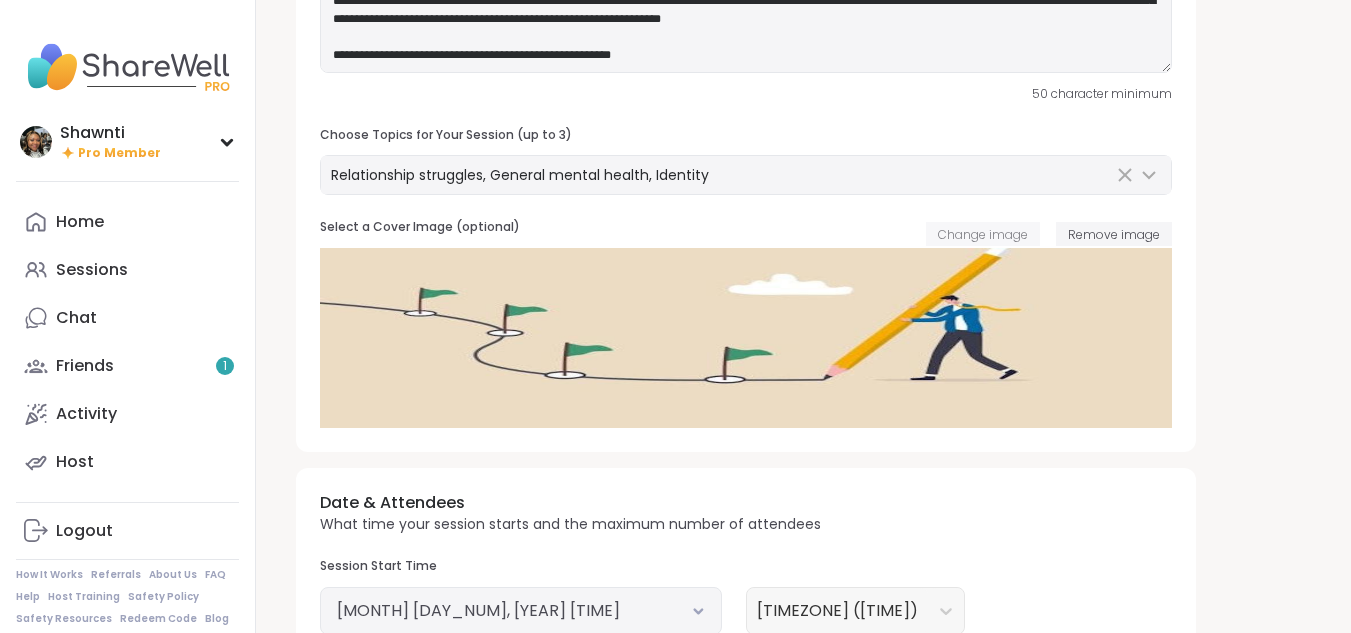 click on "Change image" at bounding box center (983, 234) 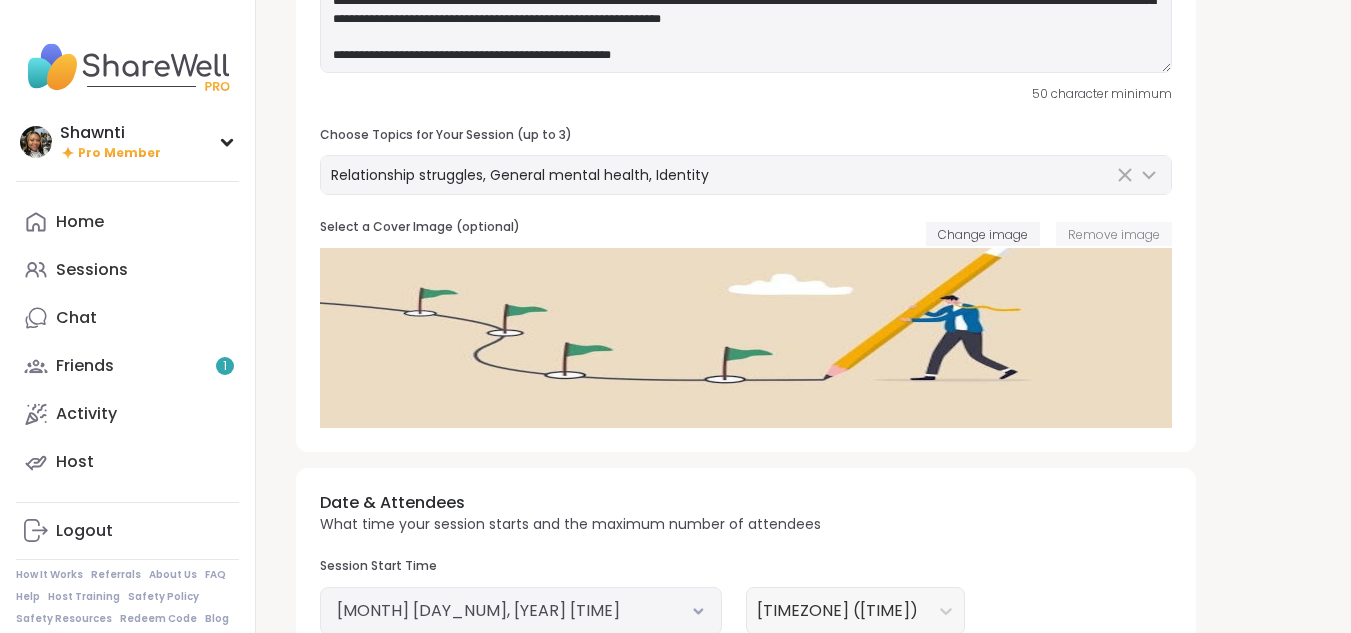 click on "Remove image" at bounding box center [1114, 234] 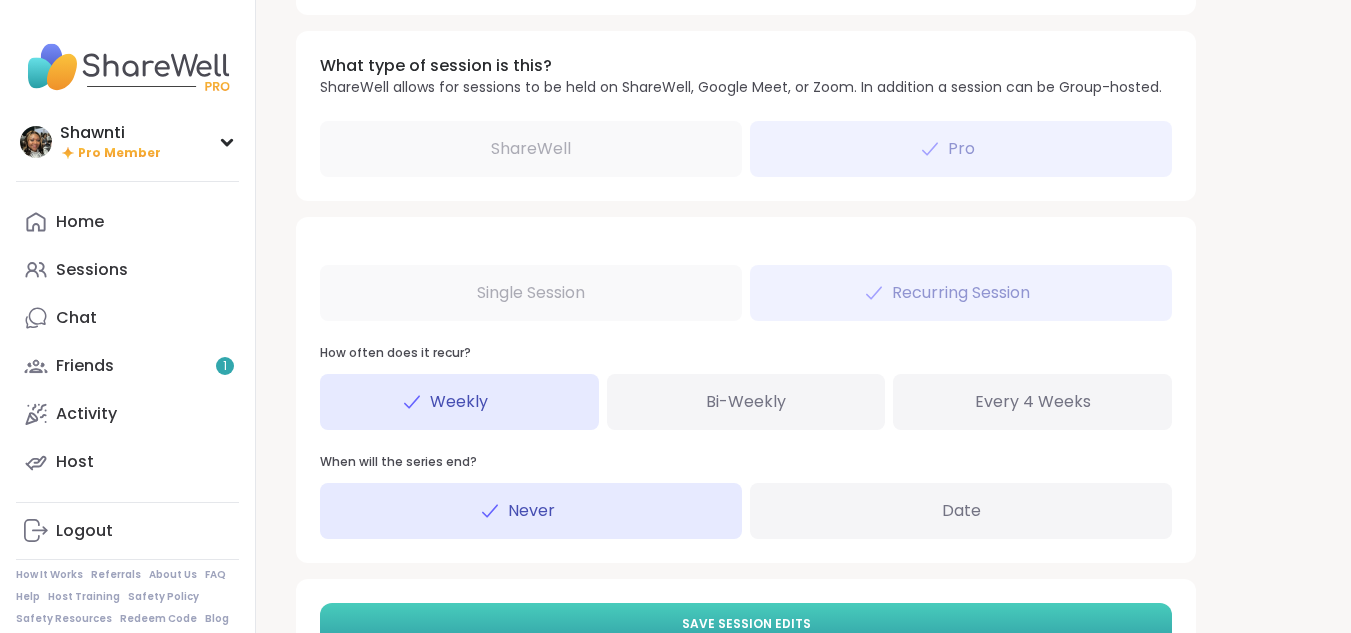 scroll, scrollTop: 1055, scrollLeft: 0, axis: vertical 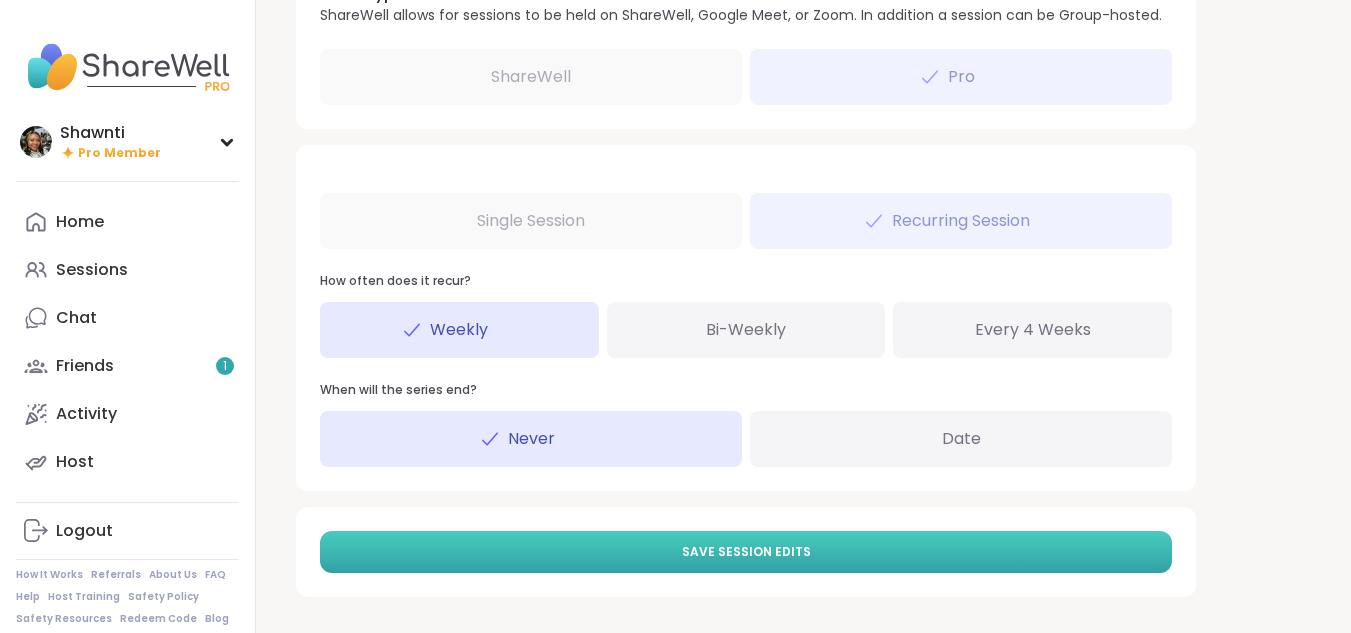 click on "Save Session Edits" at bounding box center [746, 552] 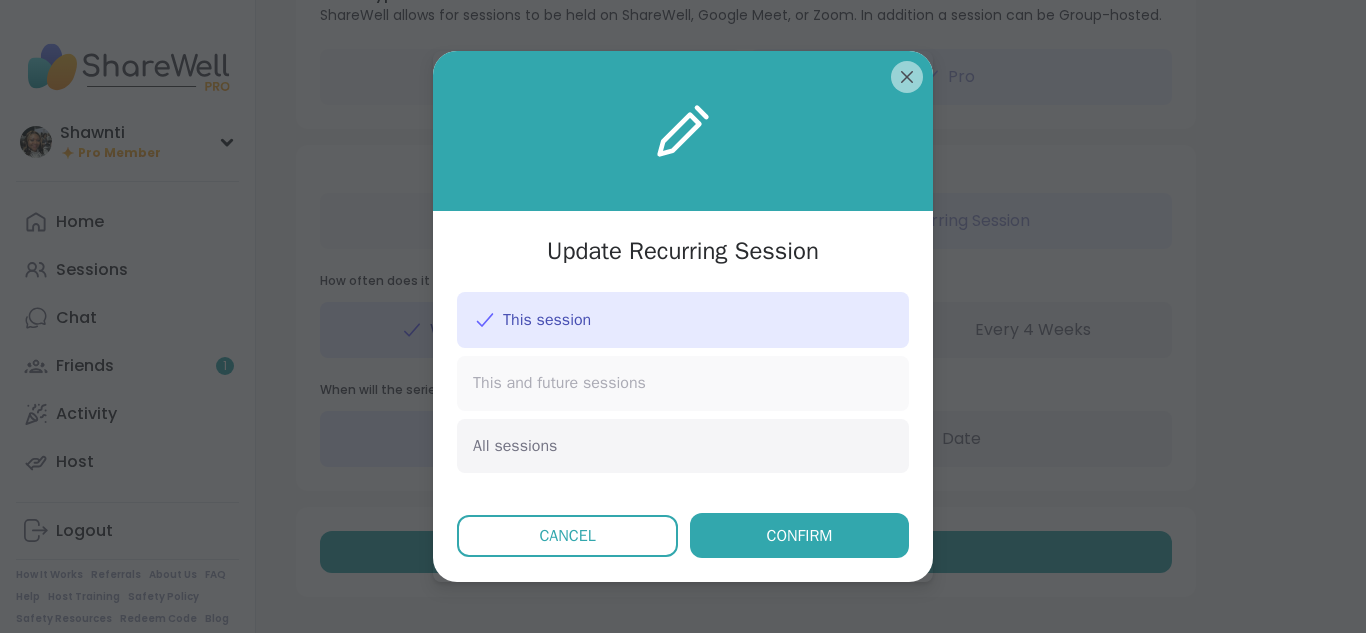 click on "This and future sessions" at bounding box center [559, 383] 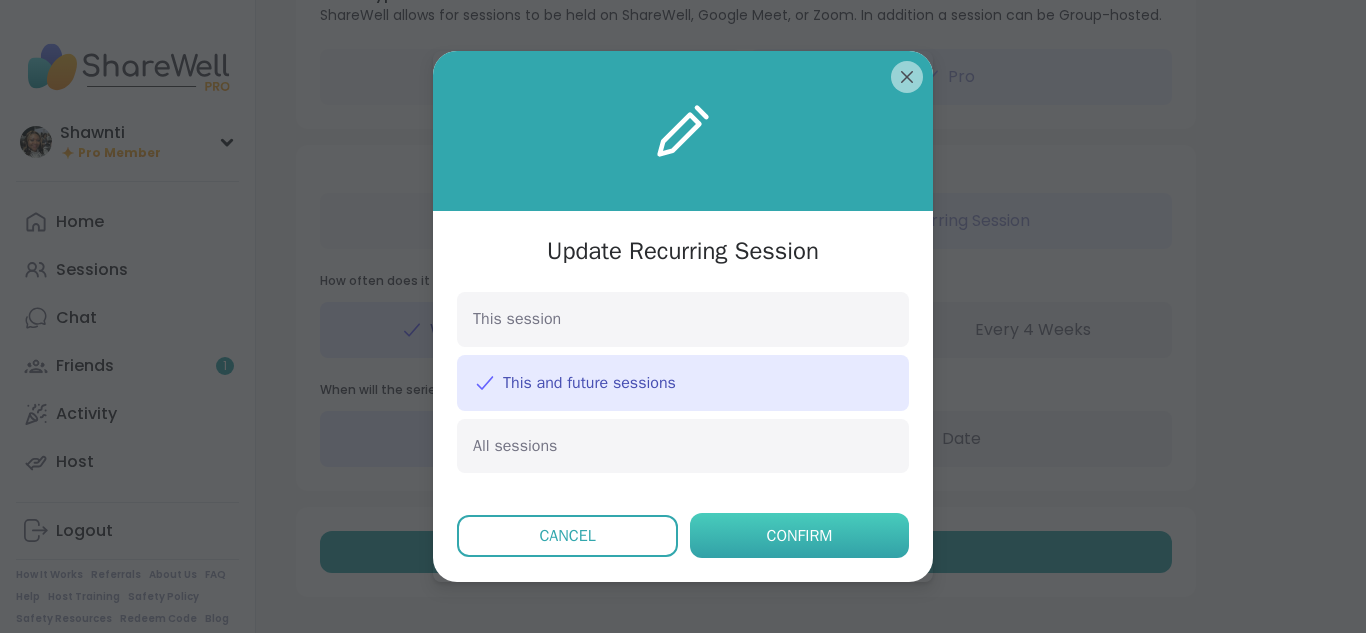 click on "Confirm" at bounding box center [800, 536] 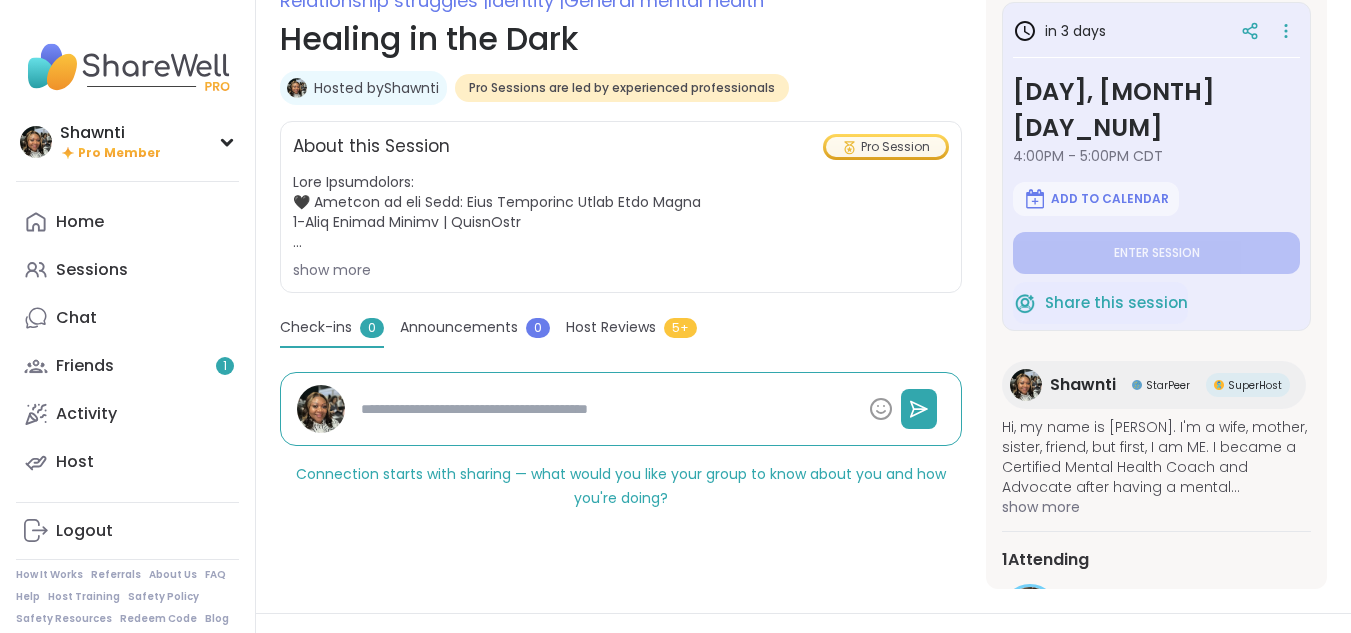 scroll, scrollTop: 200, scrollLeft: 0, axis: vertical 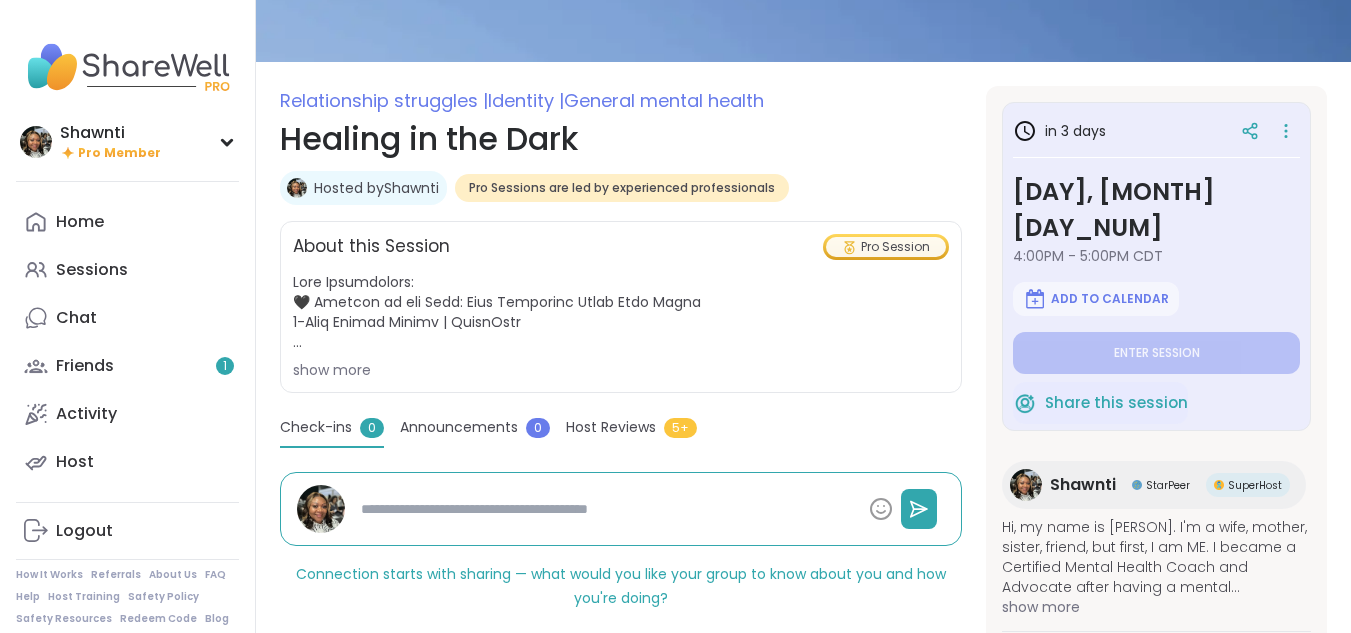 click at bounding box center [621, 312] 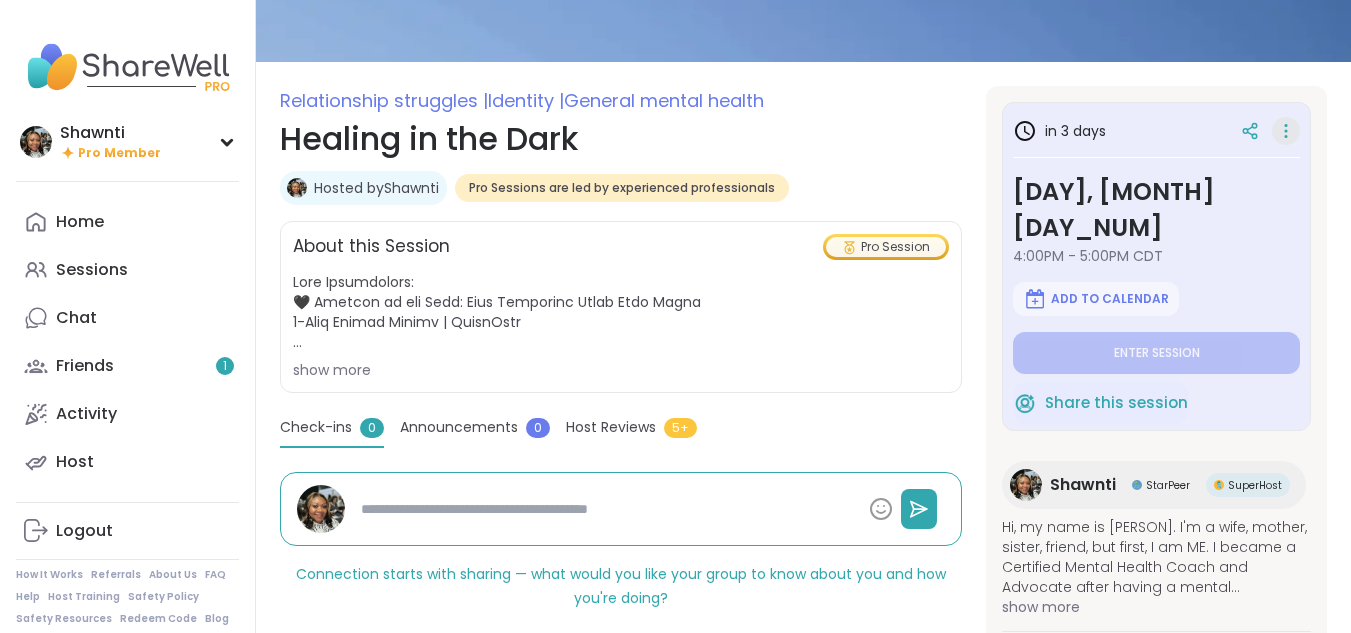 click 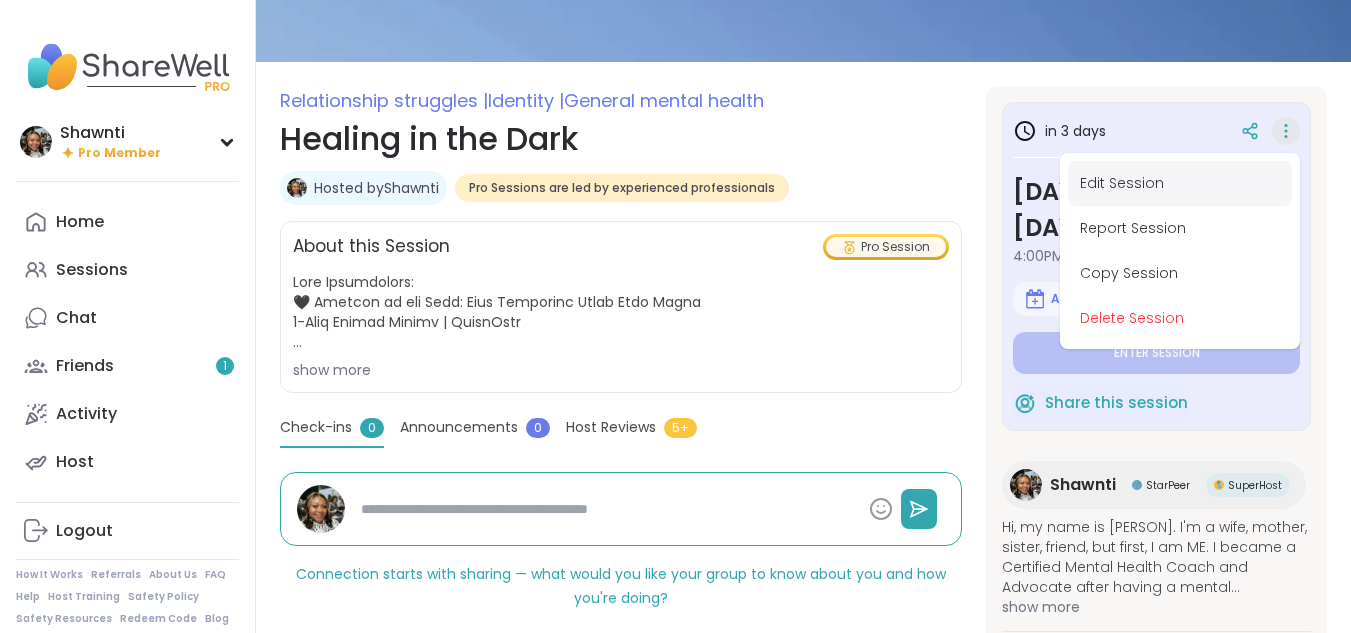 click on "Edit Session" at bounding box center [1180, 183] 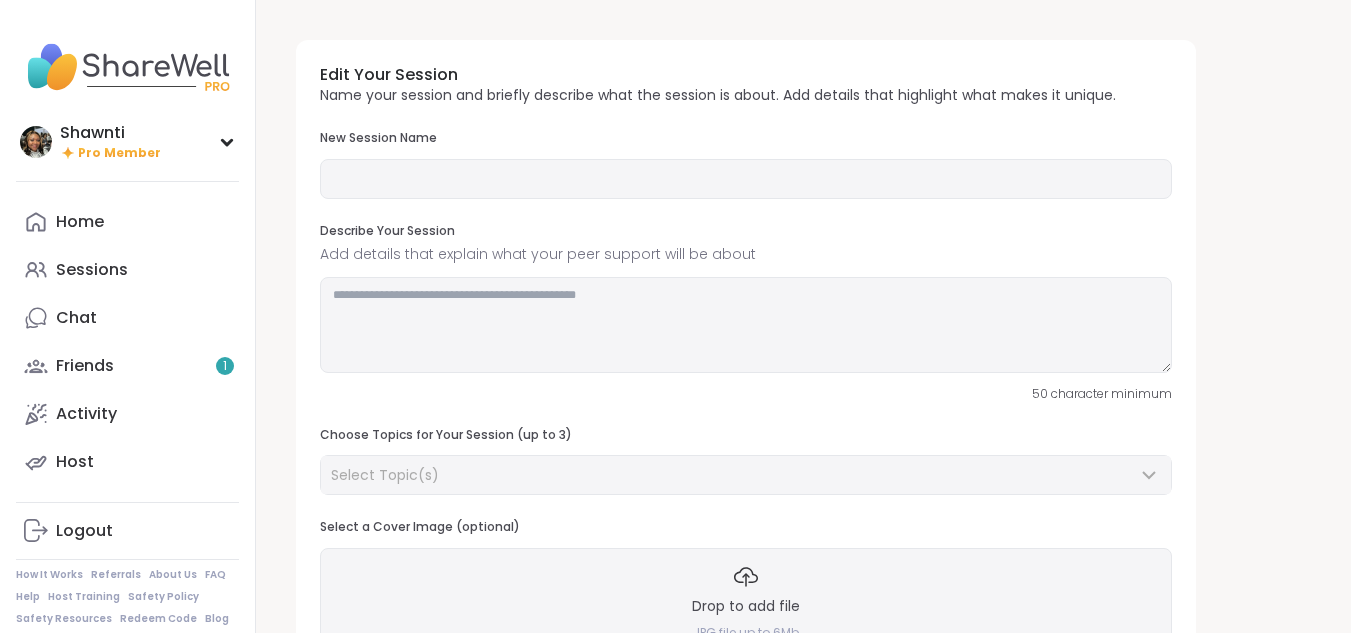 type on "**********" 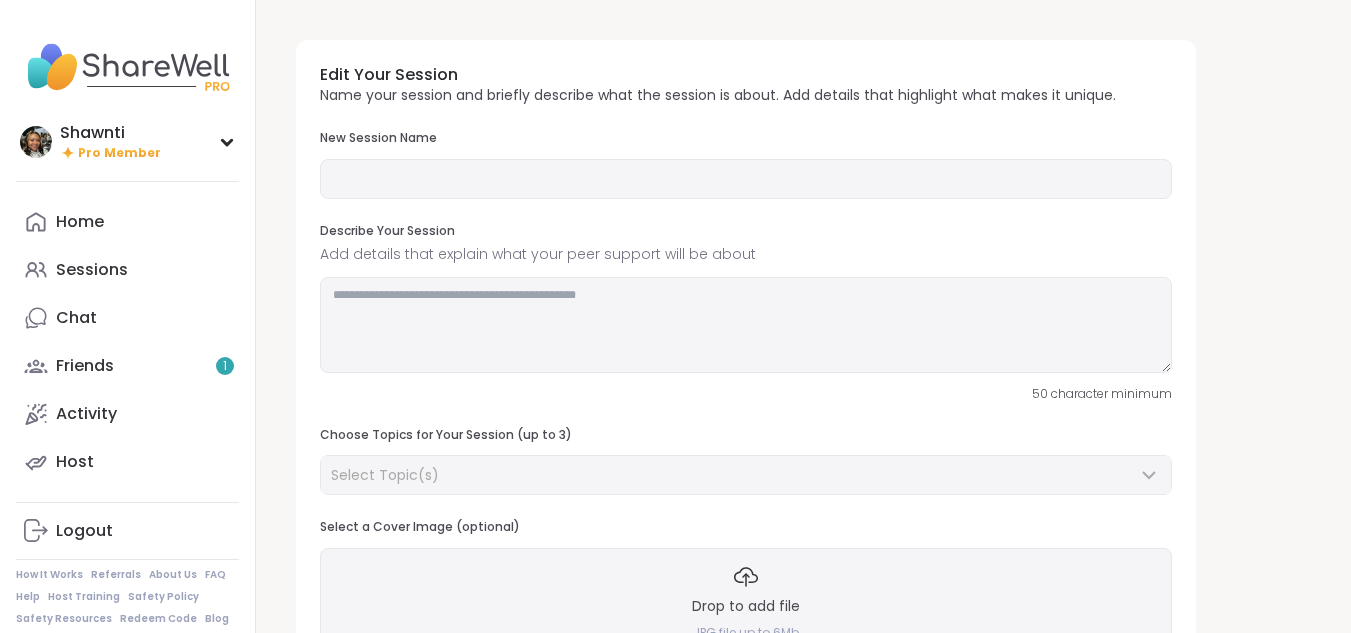 type on "**********" 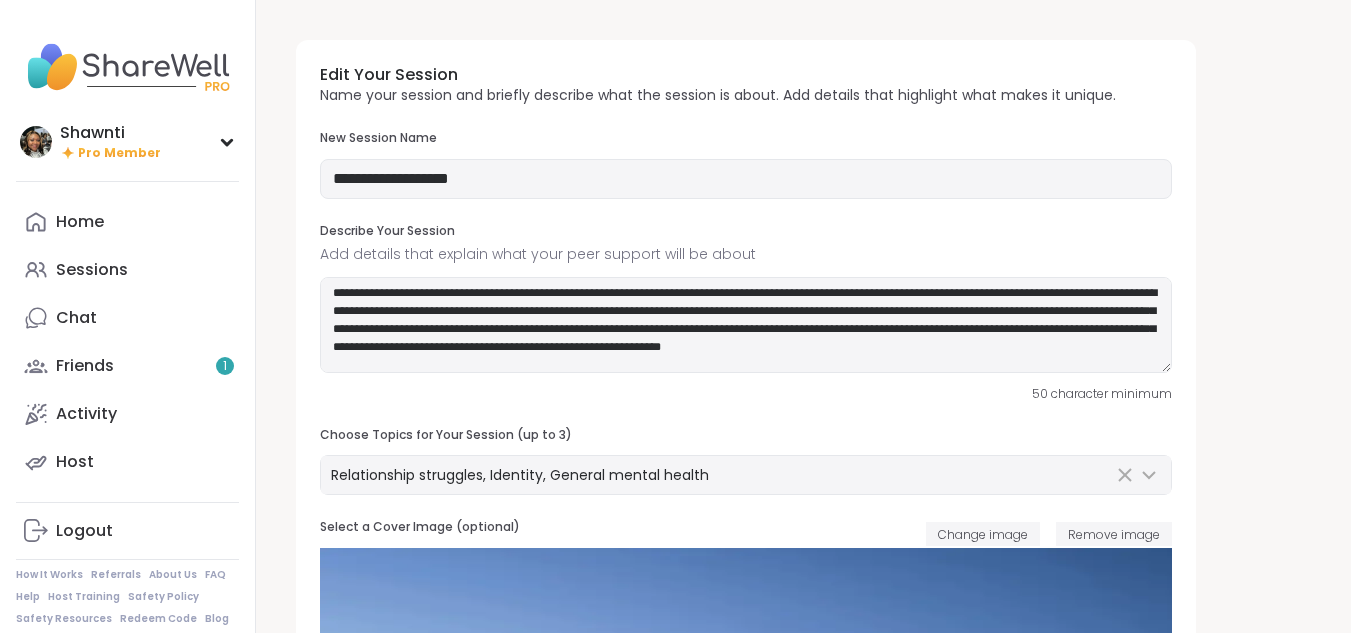 scroll, scrollTop: 246, scrollLeft: 0, axis: vertical 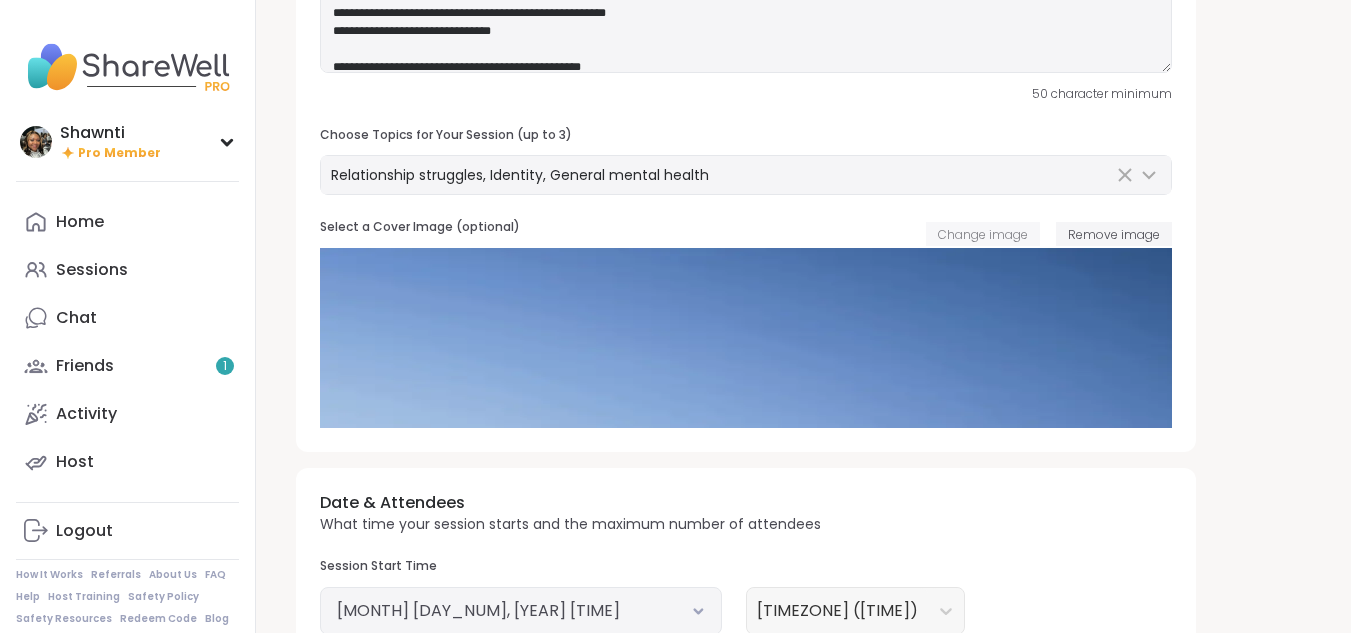 click on "Change image" at bounding box center (983, 234) 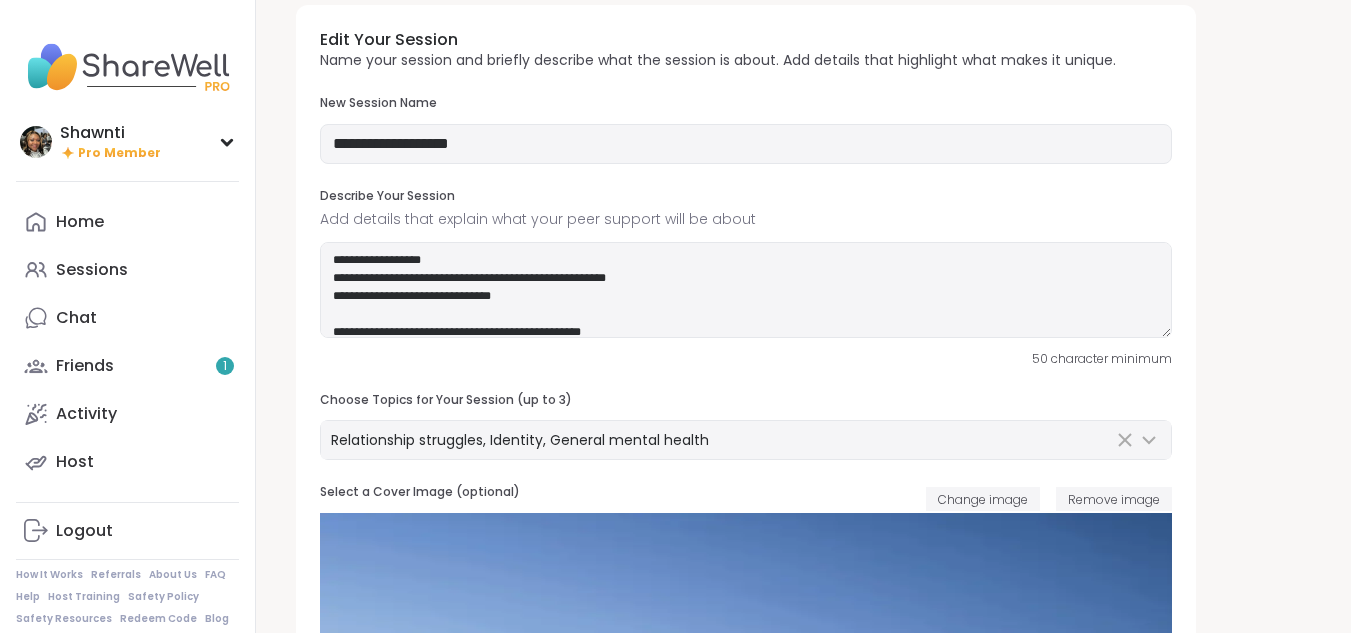 scroll, scrollTop: 0, scrollLeft: 0, axis: both 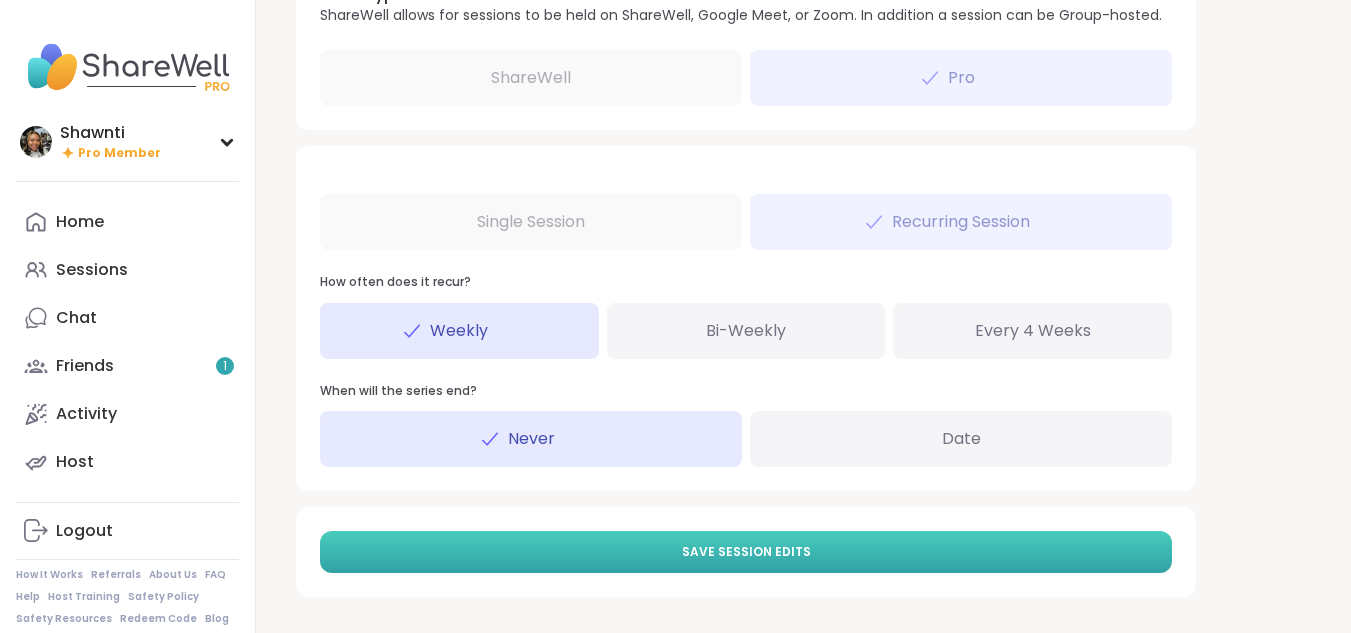 click on "Save Session Edits" at bounding box center [746, 552] 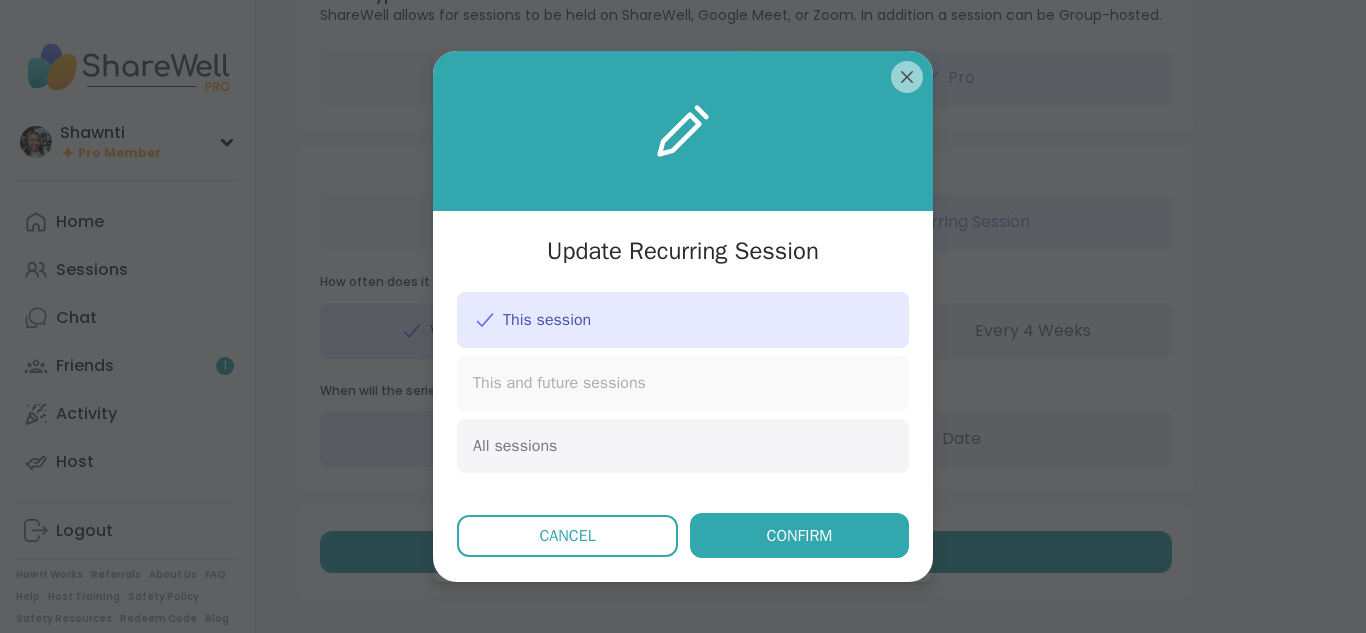 click on "This and future sessions" at bounding box center (683, 383) 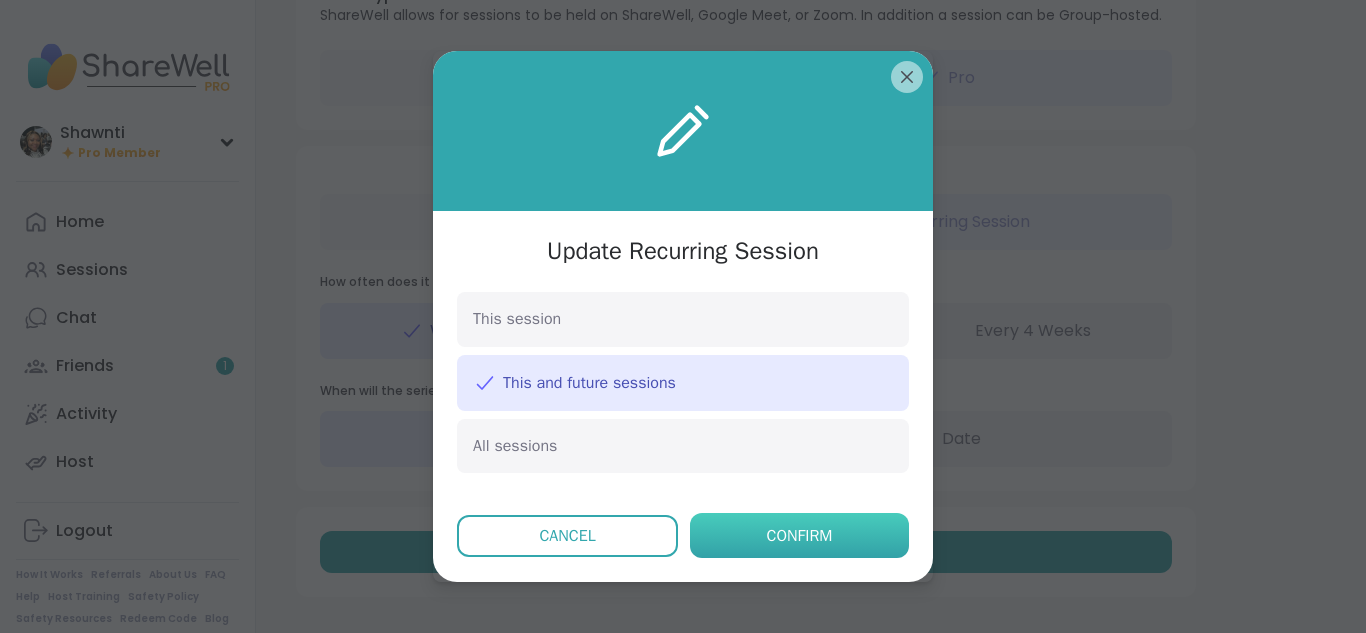 click on "Confirm" at bounding box center [800, 536] 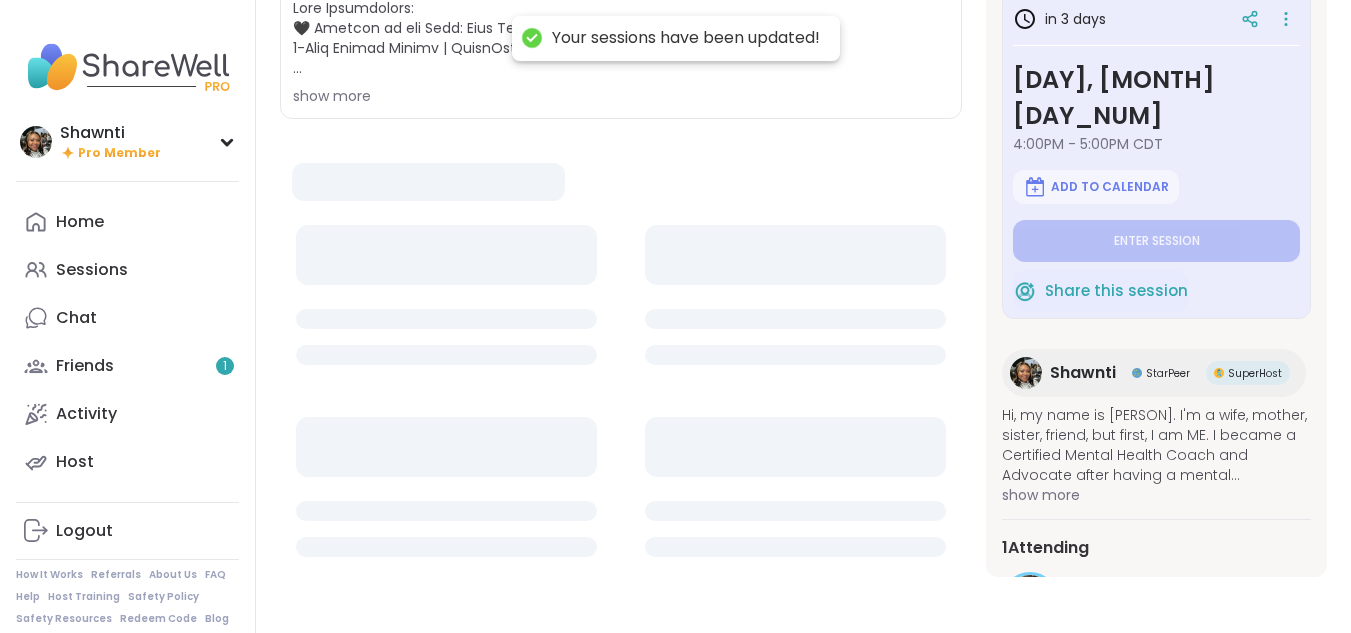 scroll, scrollTop: 0, scrollLeft: 0, axis: both 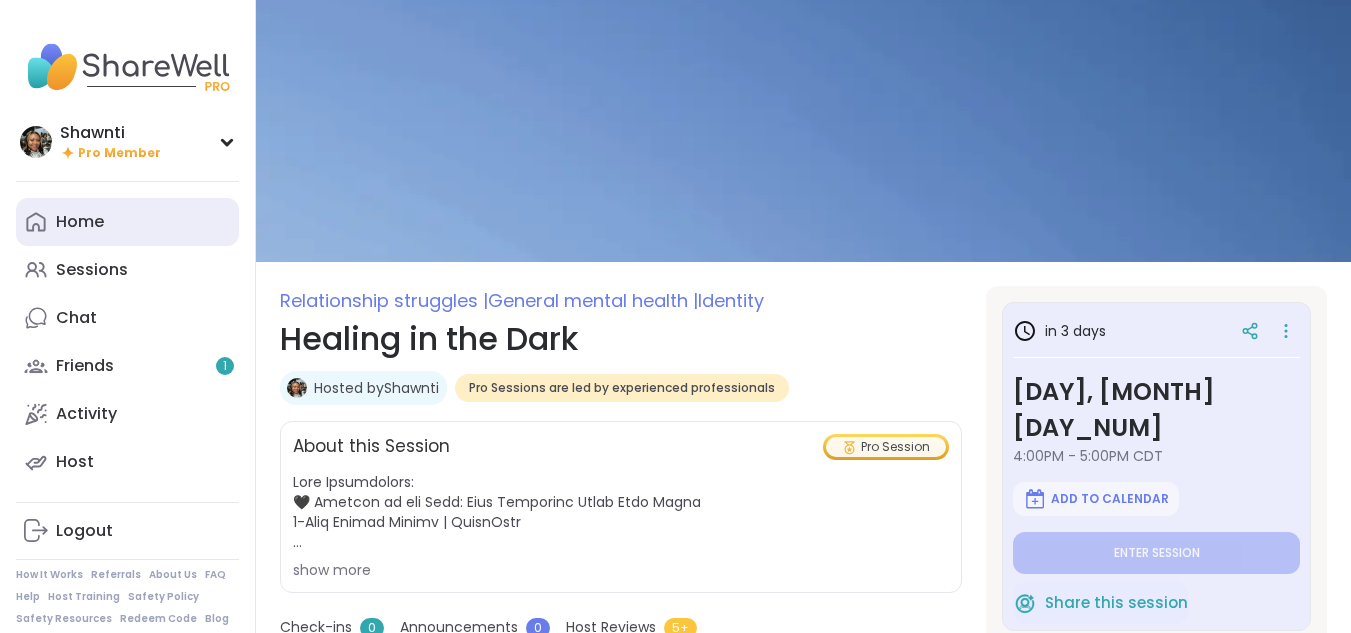 click on "Home" at bounding box center [80, 222] 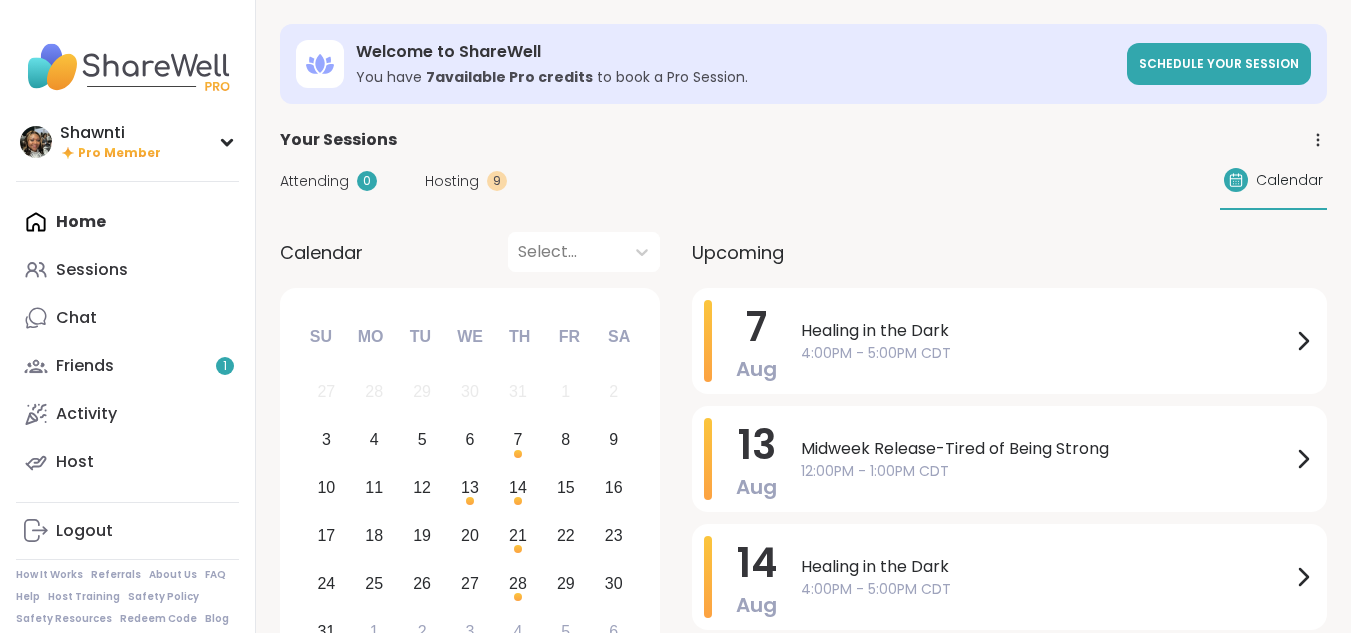 click on "Hosting" at bounding box center [452, 181] 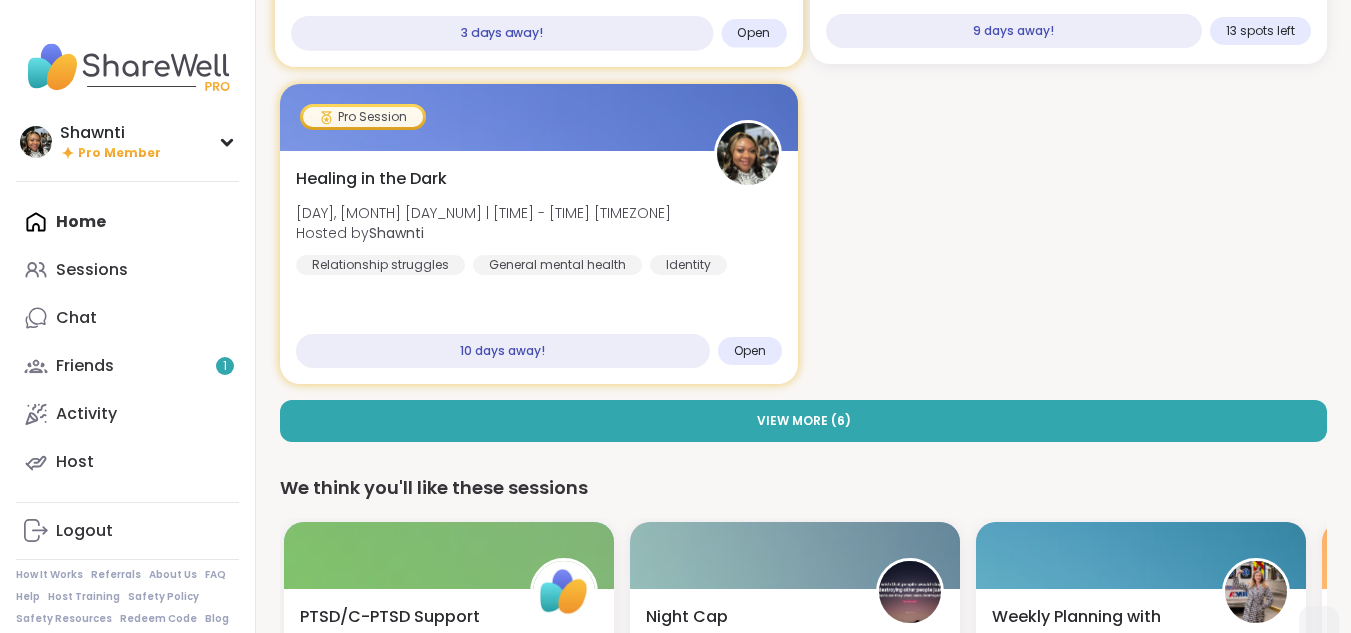 scroll, scrollTop: 500, scrollLeft: 0, axis: vertical 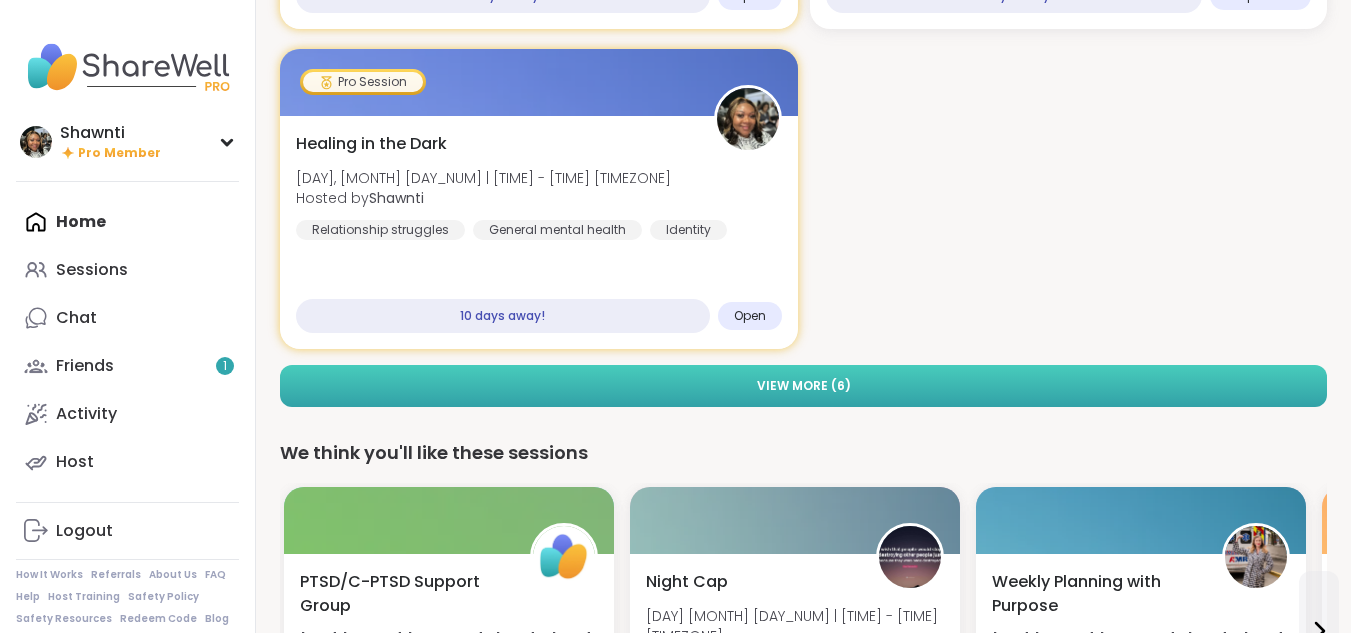 click on "View More ( 6 )" at bounding box center [803, 386] 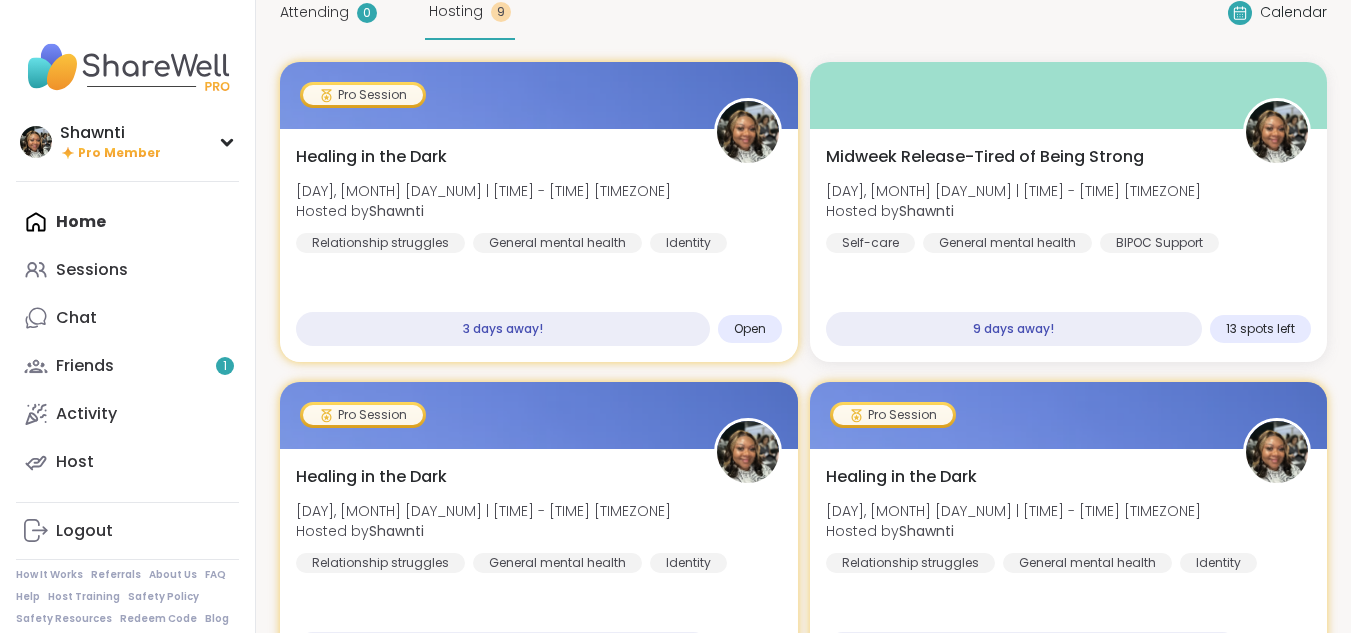 scroll, scrollTop: 0, scrollLeft: 0, axis: both 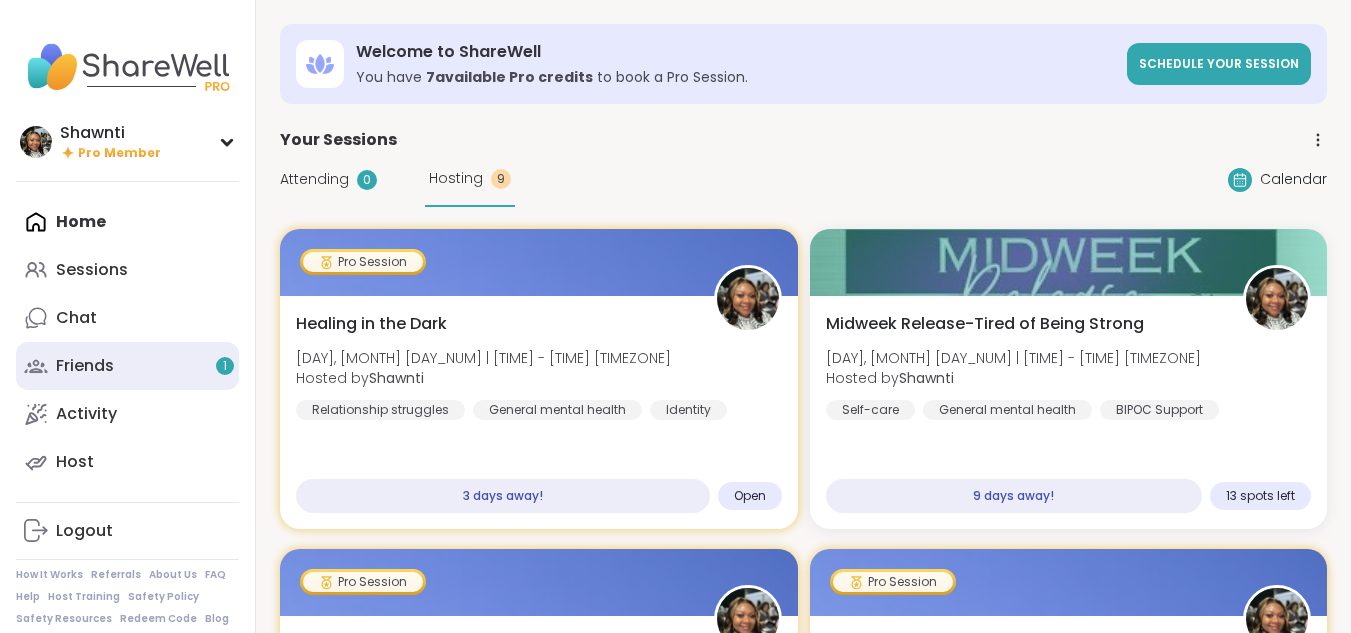 click on "Friends 1" at bounding box center [127, 366] 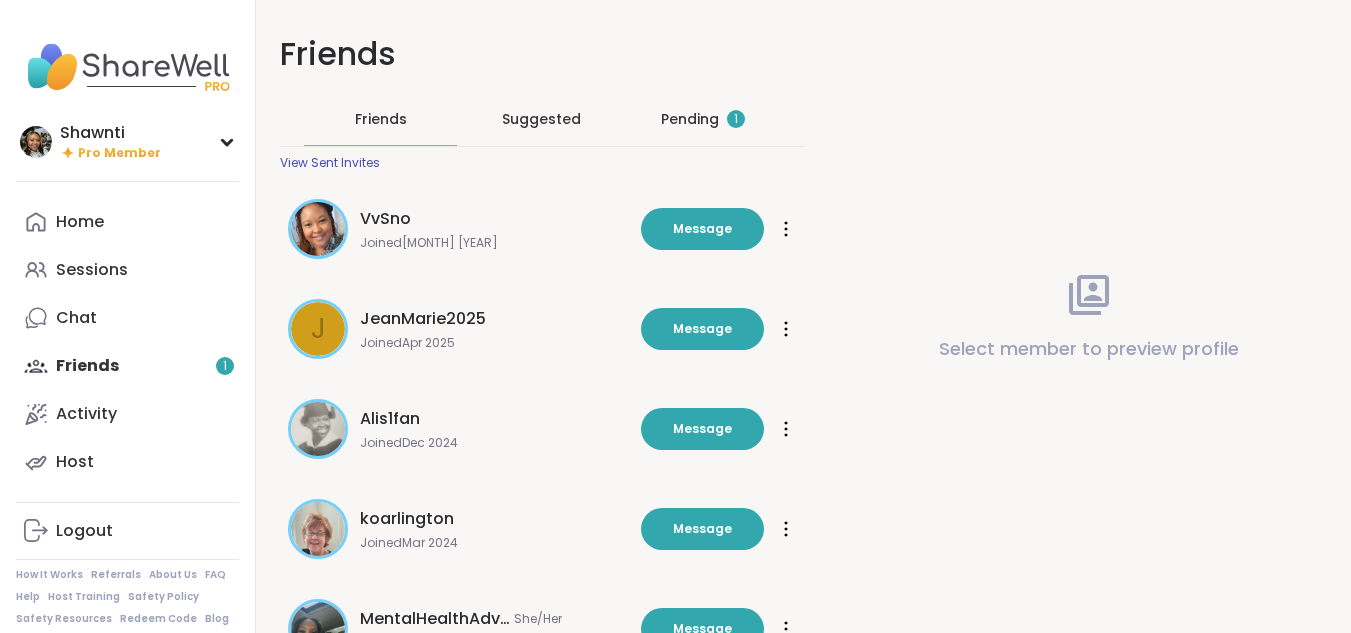 scroll, scrollTop: 0, scrollLeft: 0, axis: both 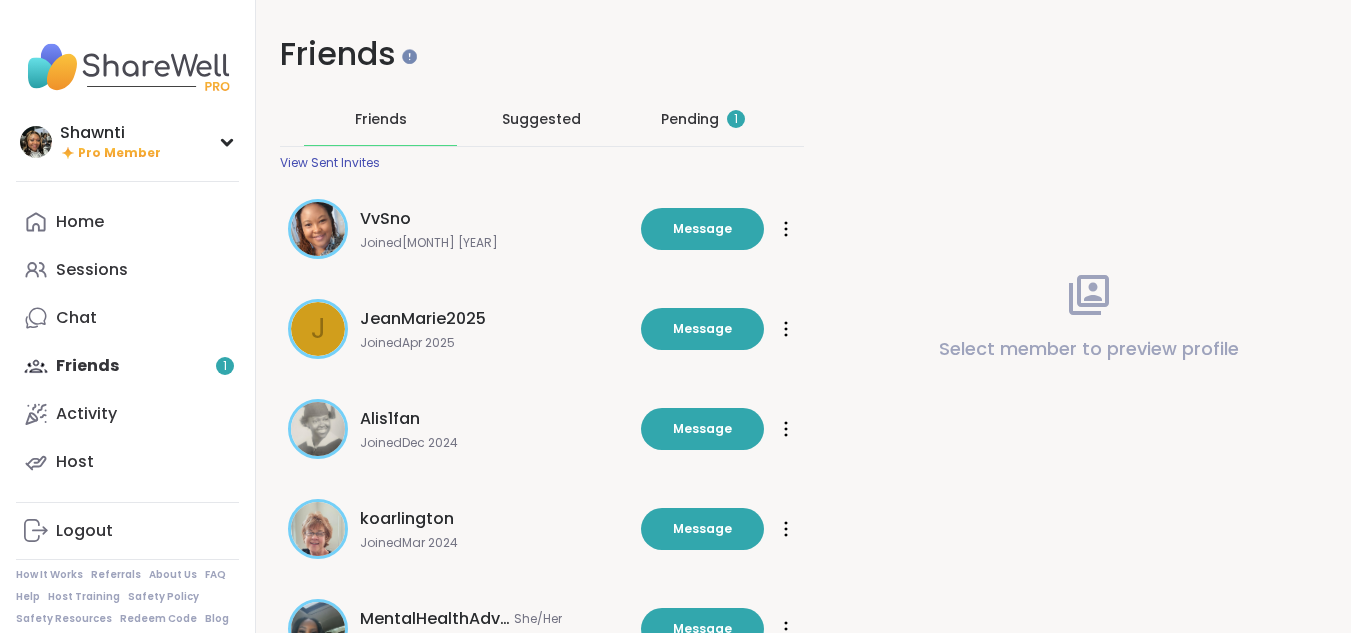click on "Pending   1" at bounding box center [703, 119] 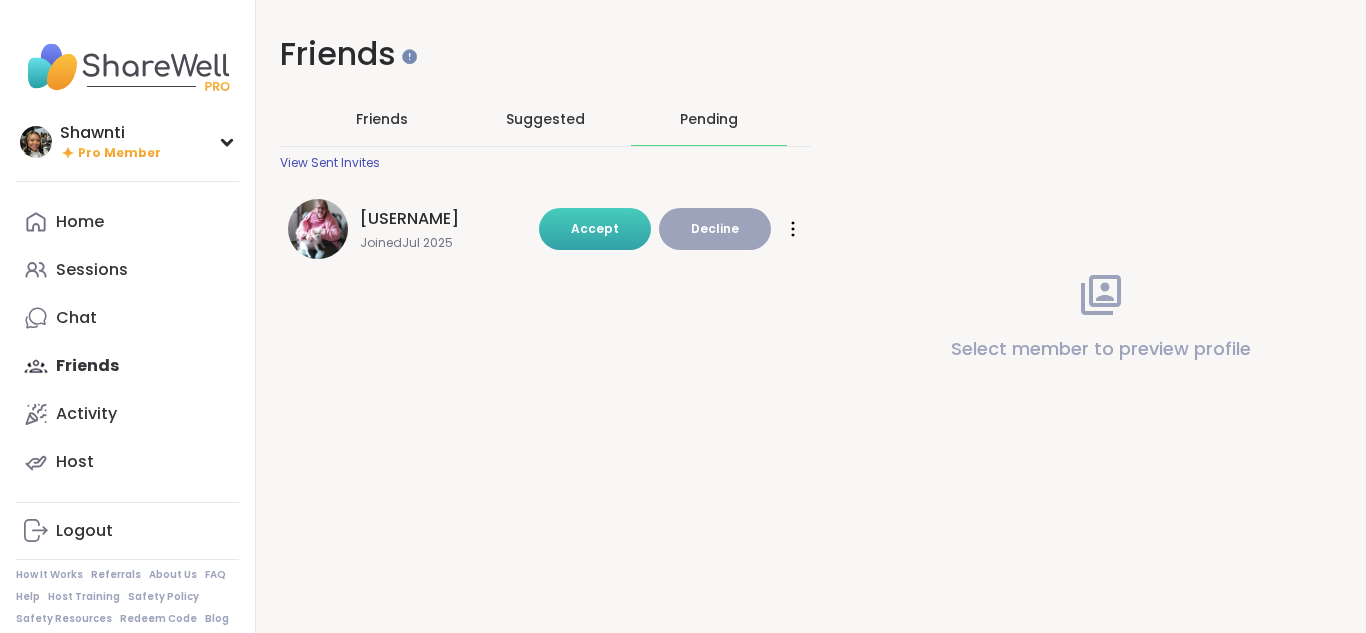 click on "Accept" at bounding box center (595, 228) 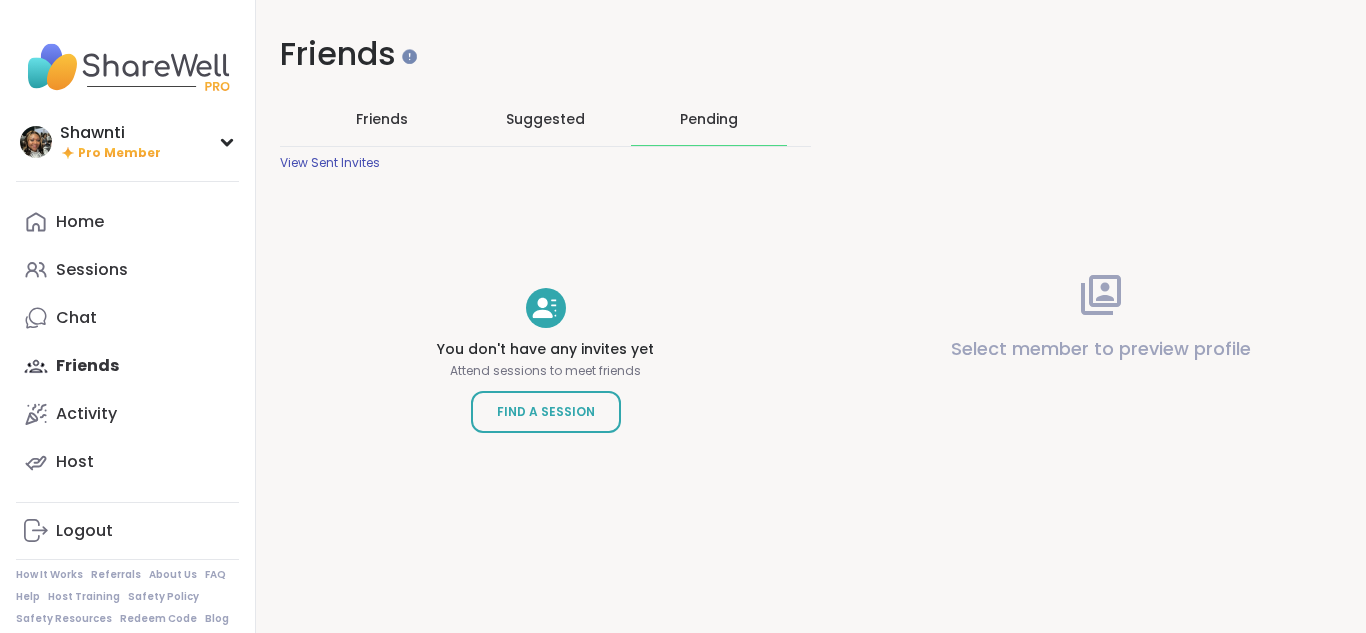 click on "Friends" at bounding box center (382, 119) 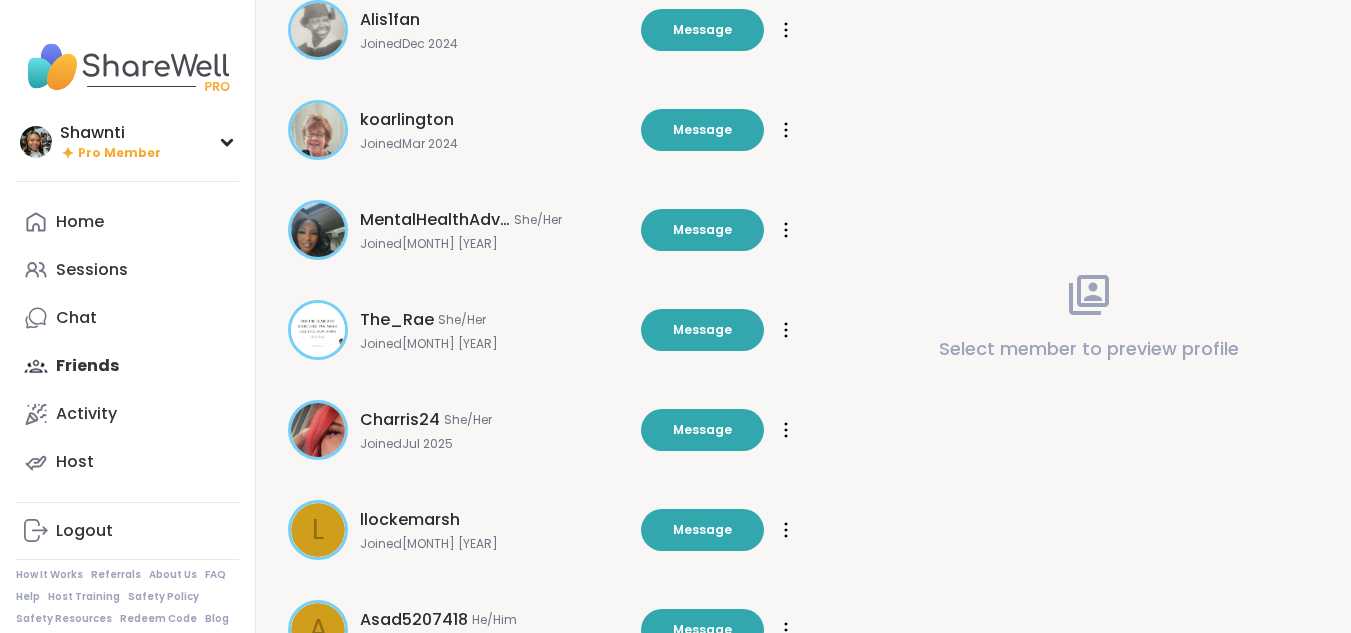 scroll, scrollTop: 400, scrollLeft: 0, axis: vertical 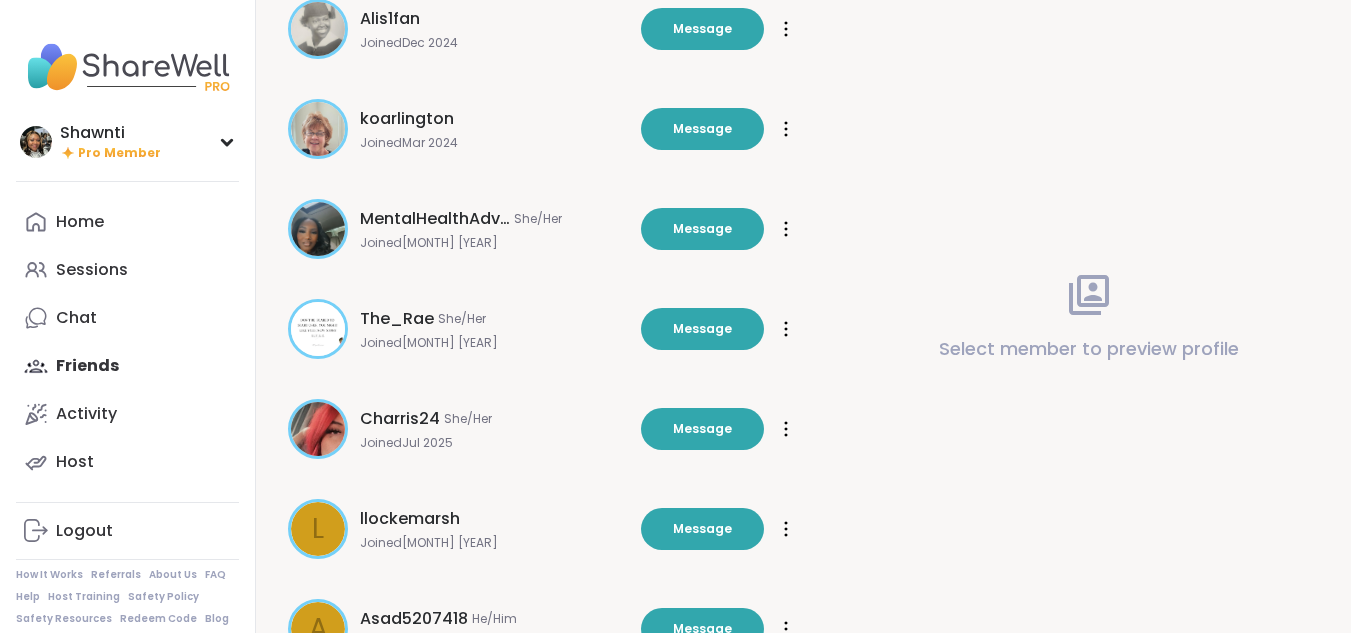 click at bounding box center [318, 329] 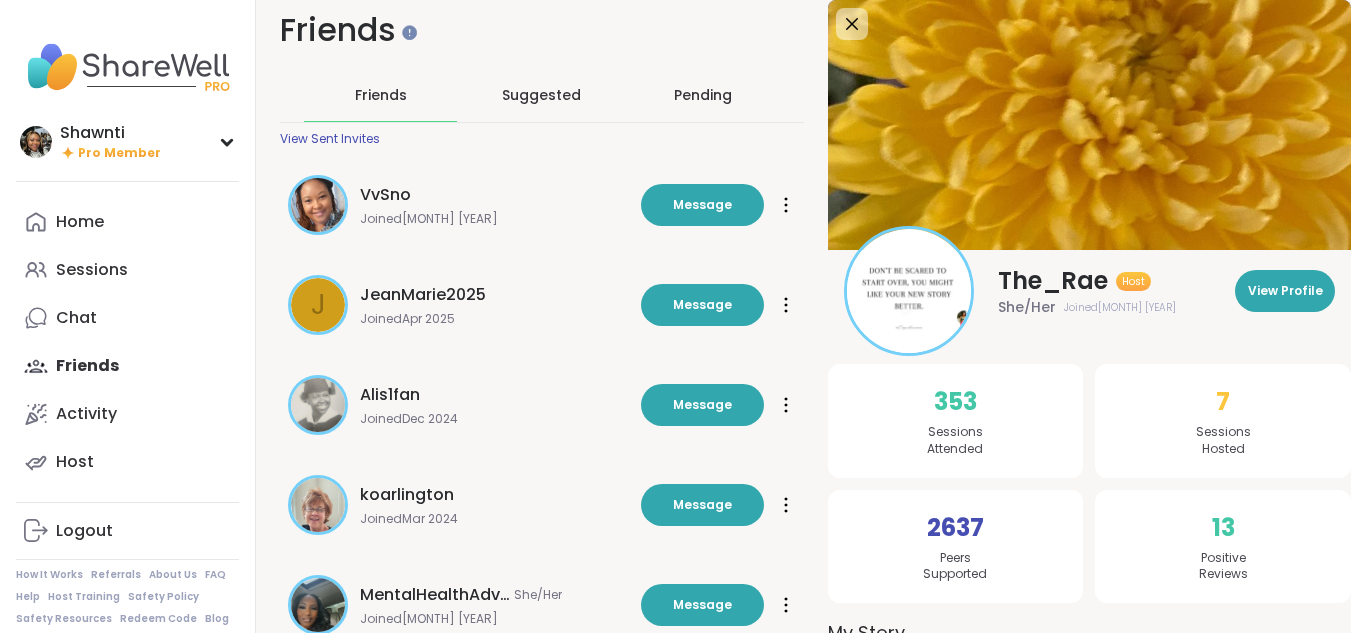 scroll, scrollTop: 0, scrollLeft: 0, axis: both 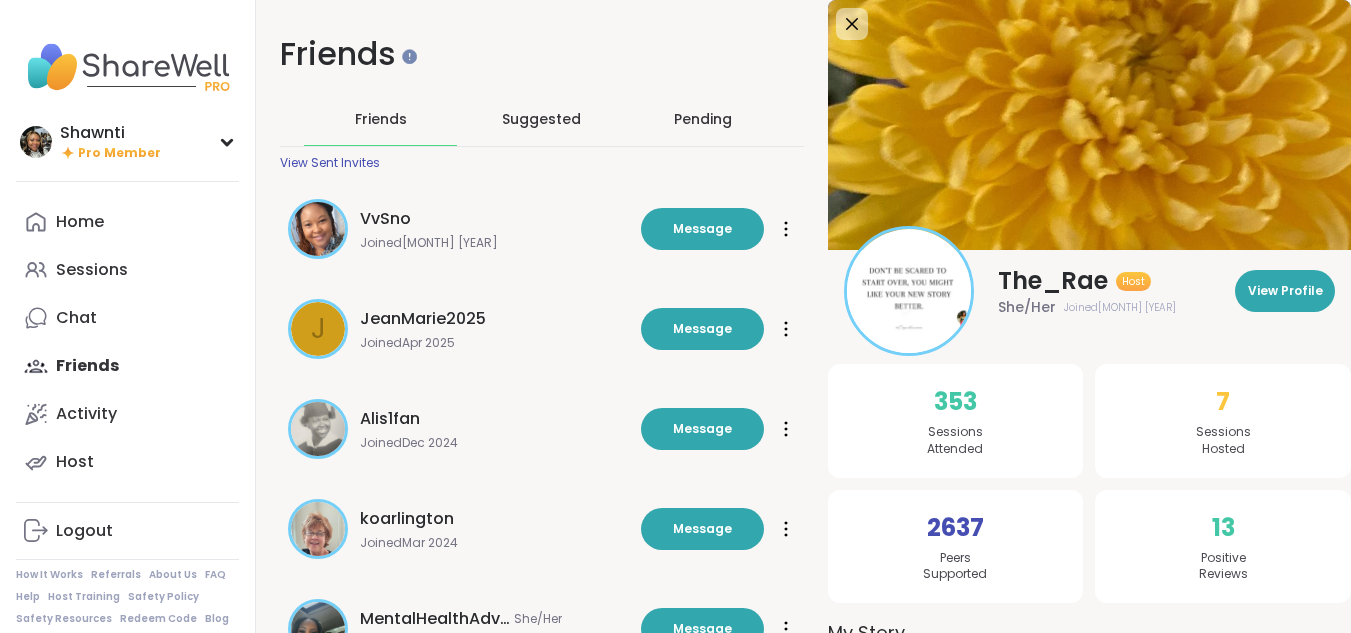 click on "7 Sessions Hosted" at bounding box center [1223, 421] 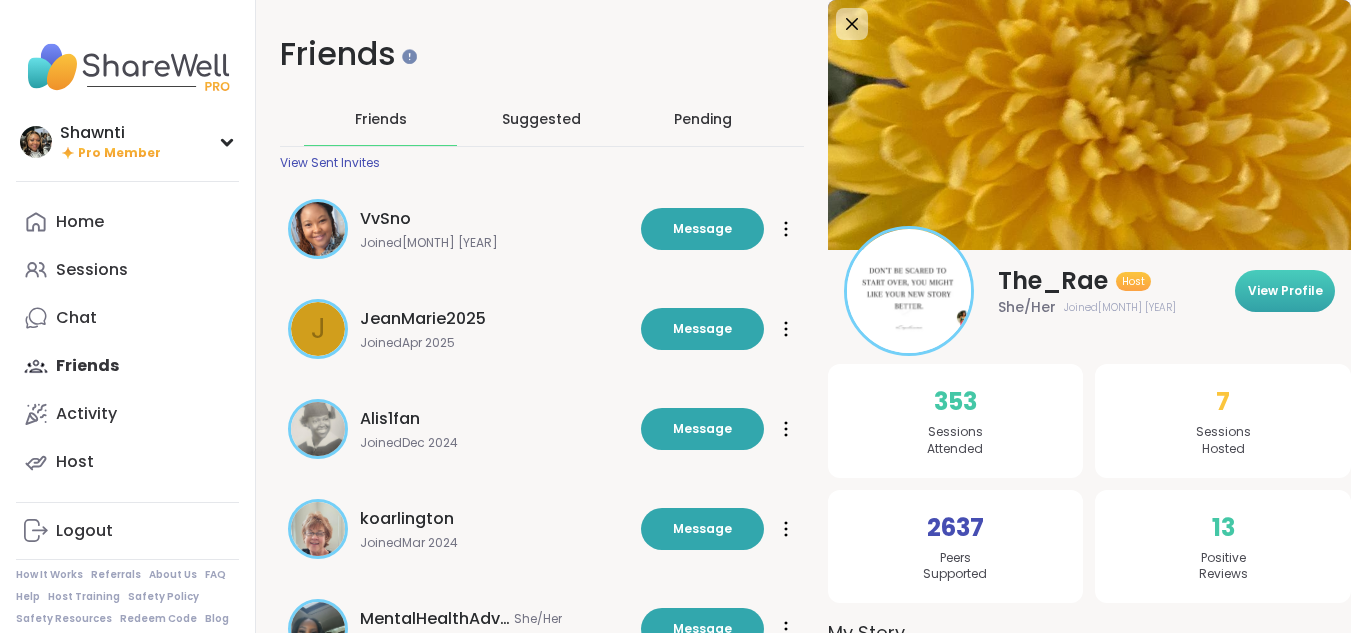 click on "View Profile" at bounding box center [1285, 291] 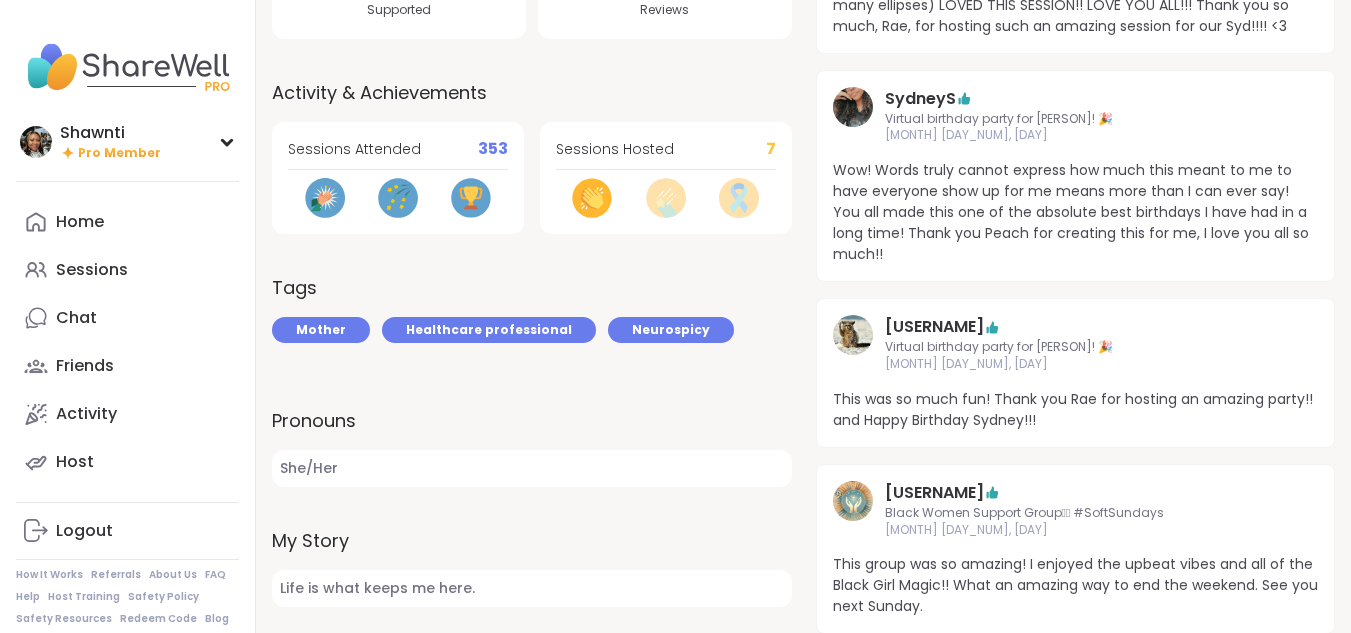 scroll, scrollTop: 700, scrollLeft: 0, axis: vertical 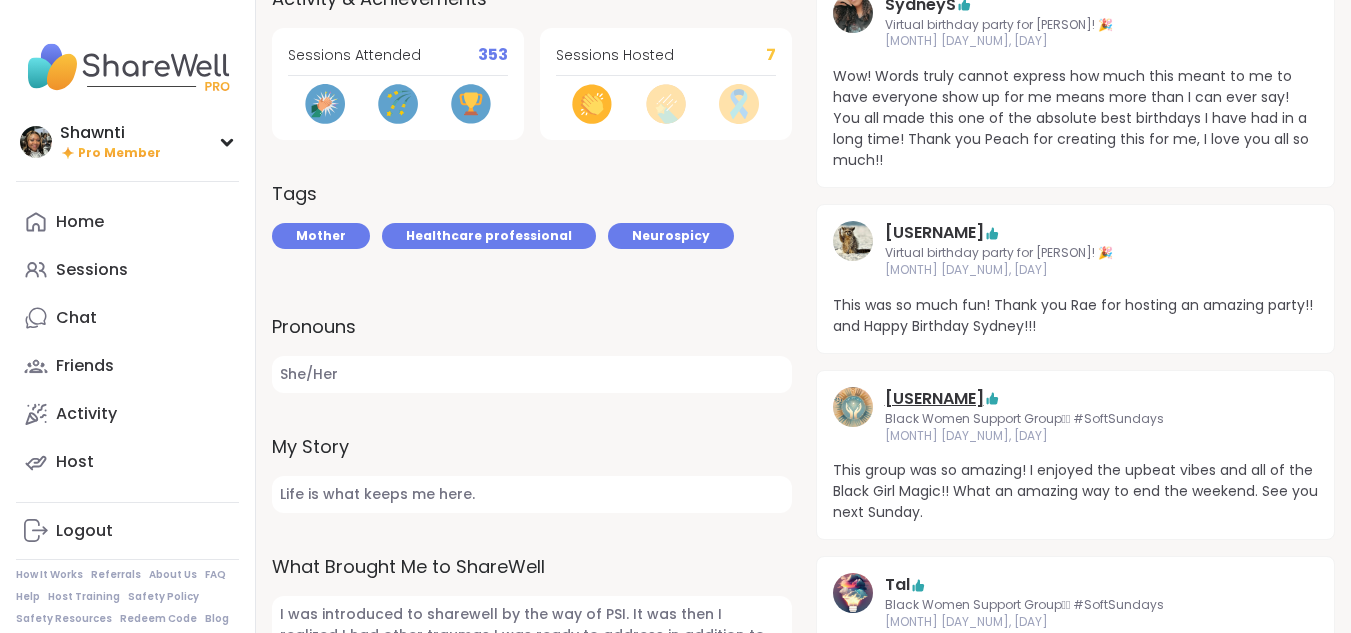 click on "[USERNAME]" at bounding box center (934, 399) 